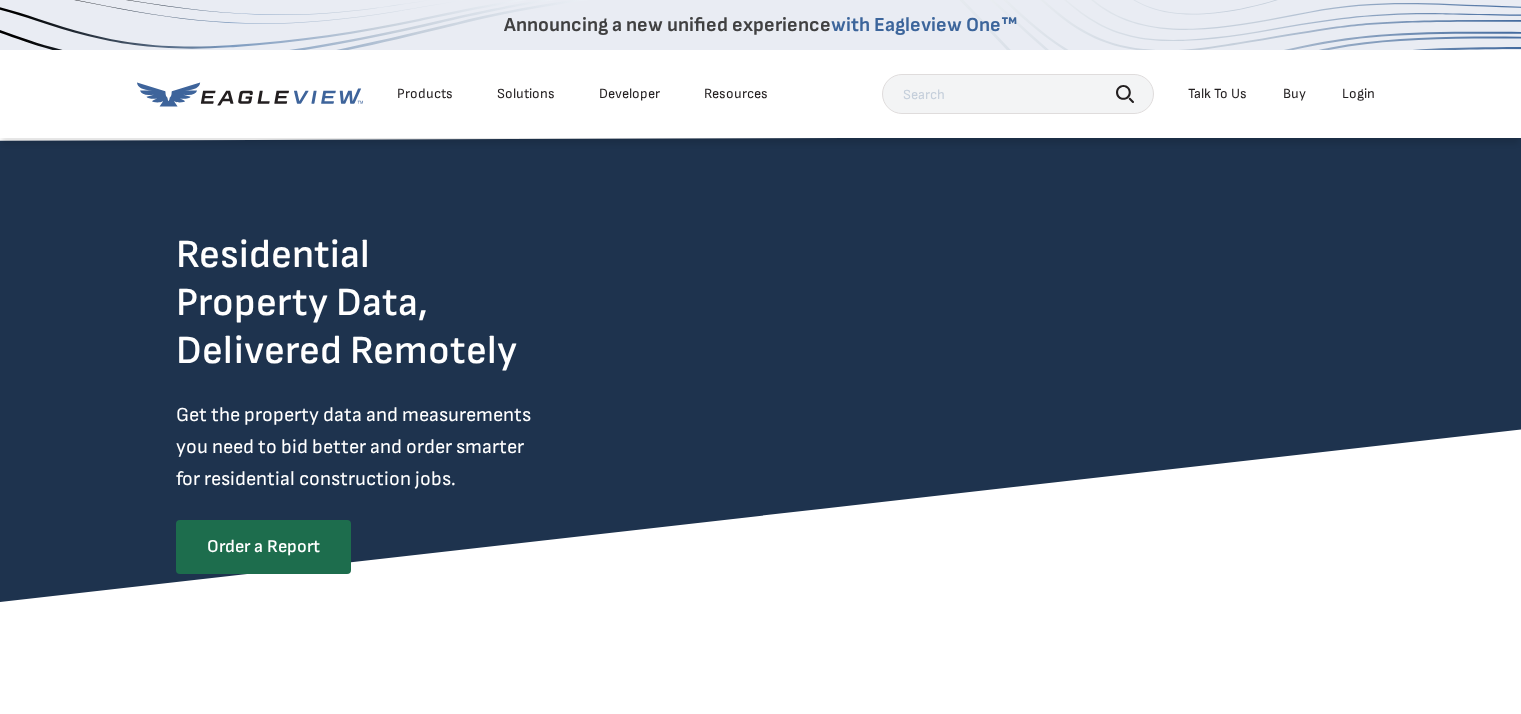 scroll, scrollTop: 0, scrollLeft: 0, axis: both 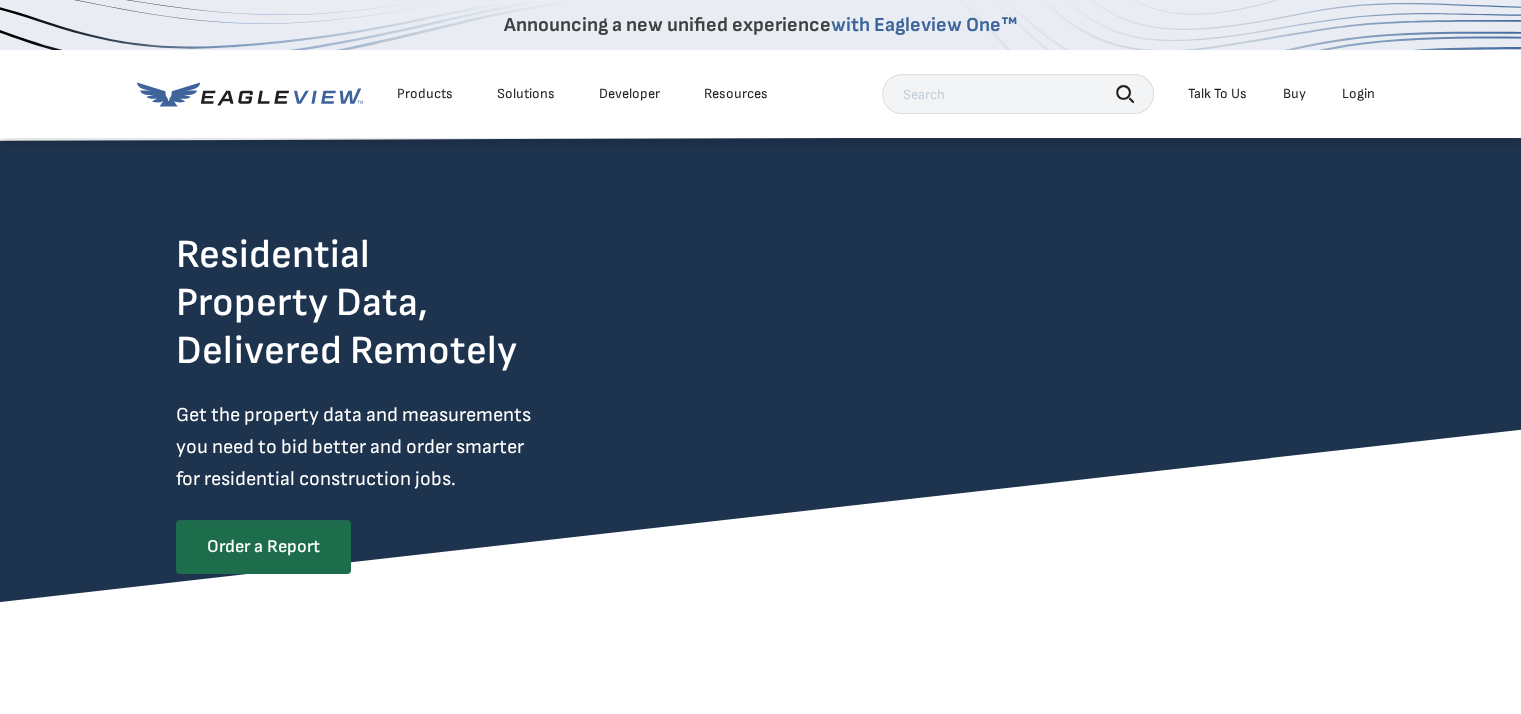 click on "Login" at bounding box center (1358, 94) 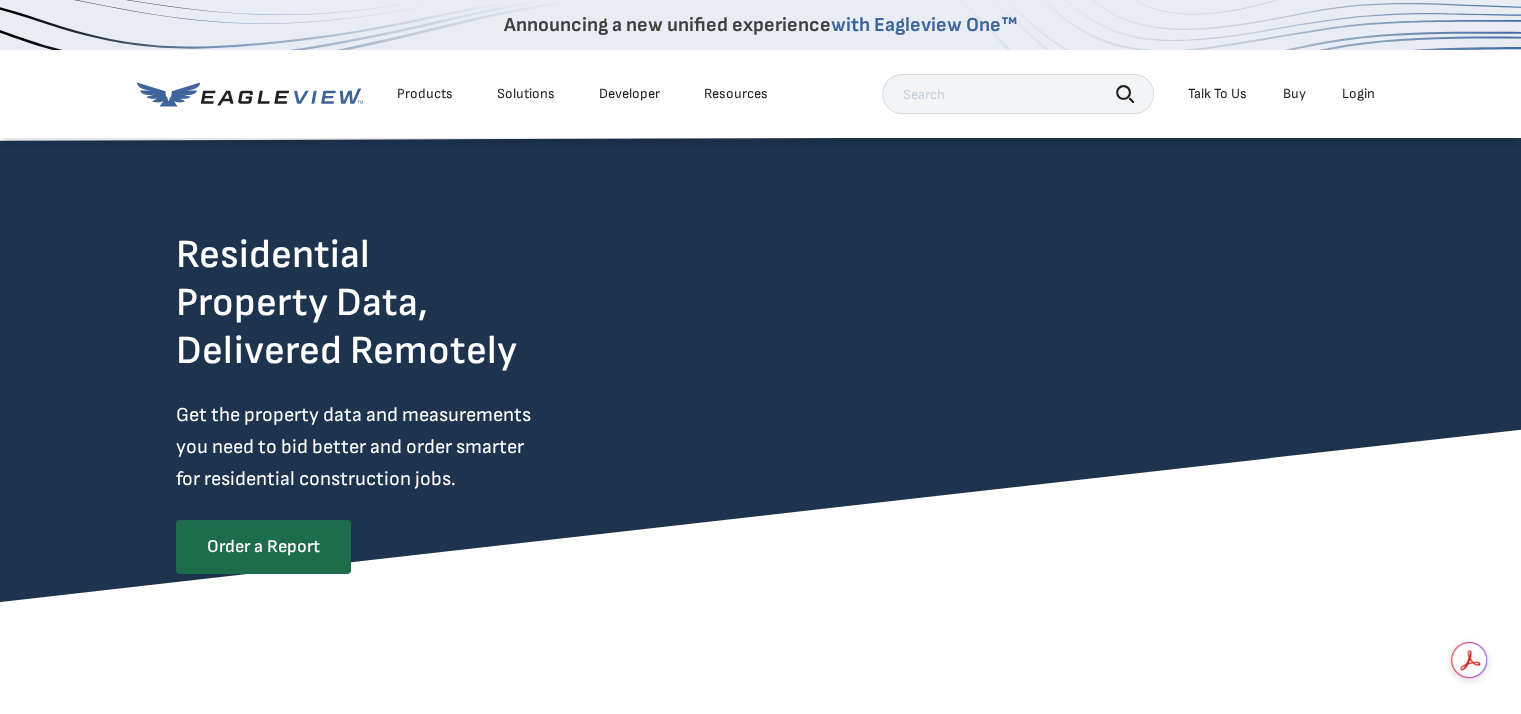 click on "Login" at bounding box center [1358, 94] 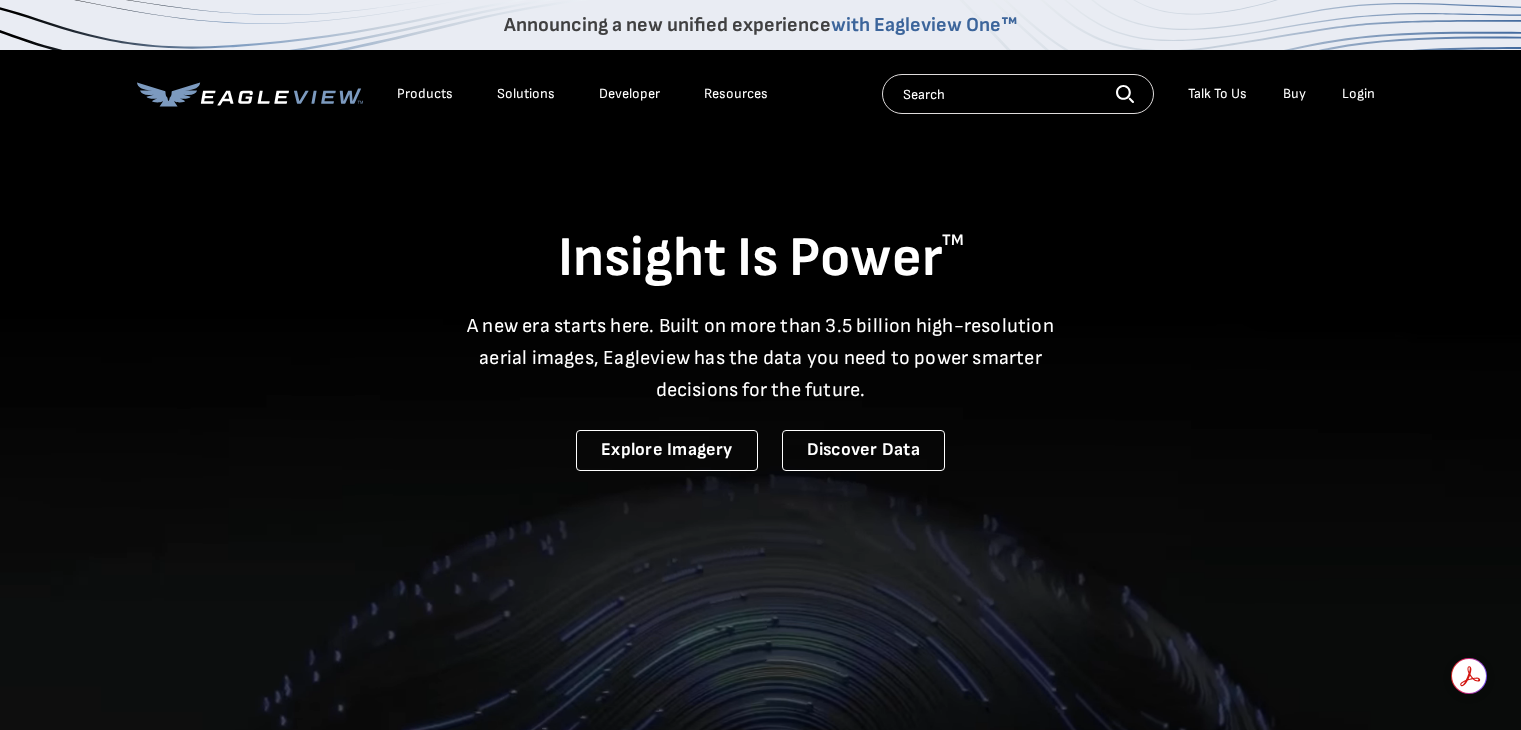scroll, scrollTop: 0, scrollLeft: 0, axis: both 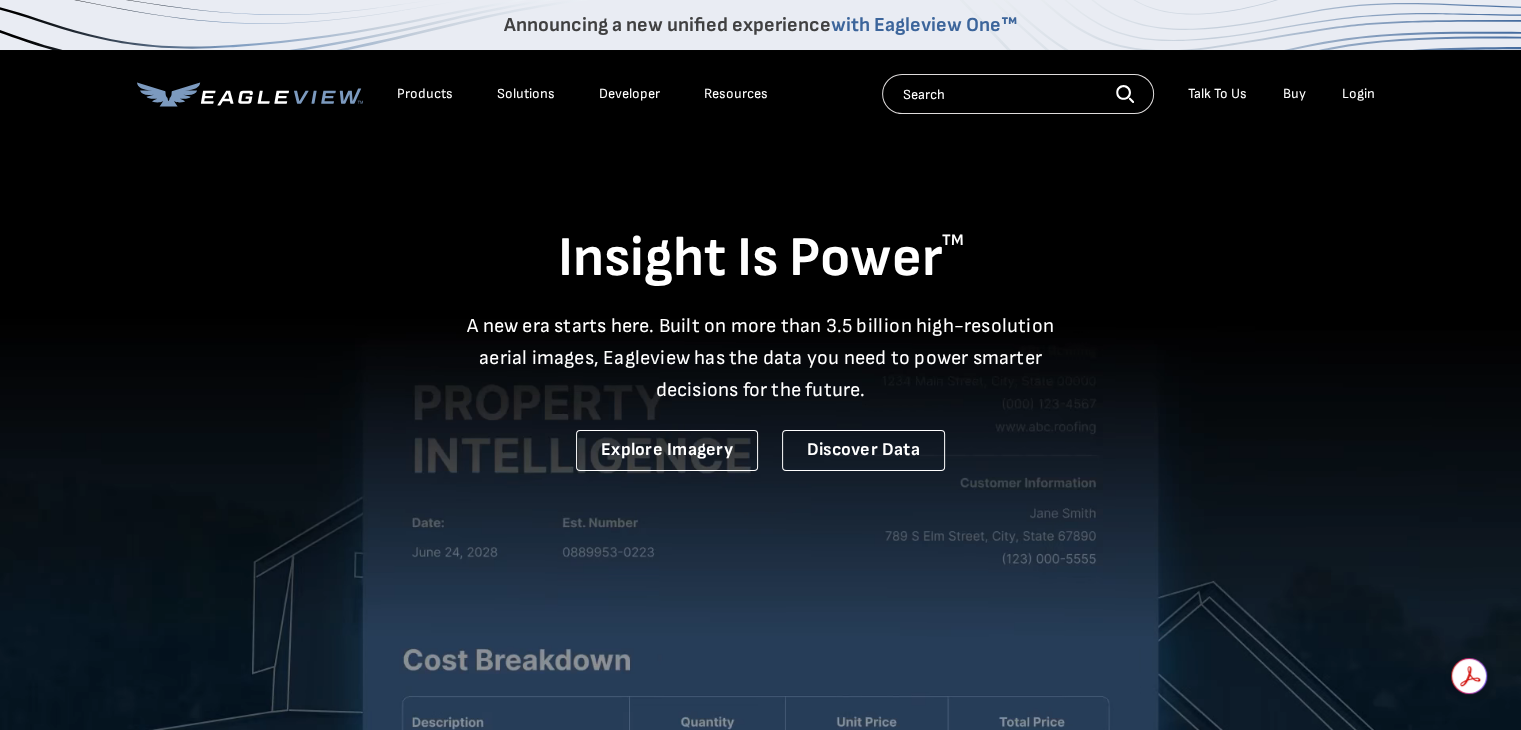 click on "Login" at bounding box center (1358, 94) 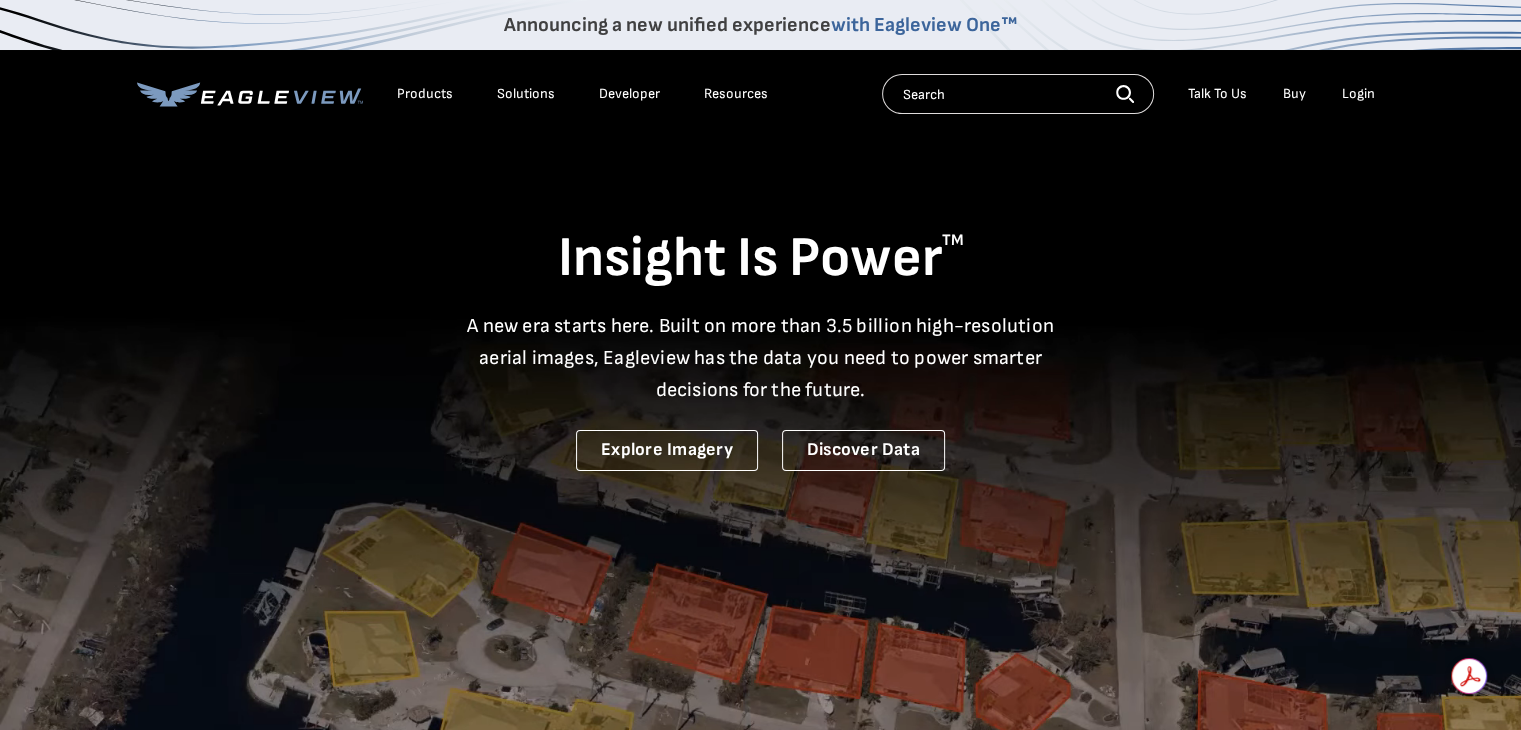 click on "Login" at bounding box center [1358, 94] 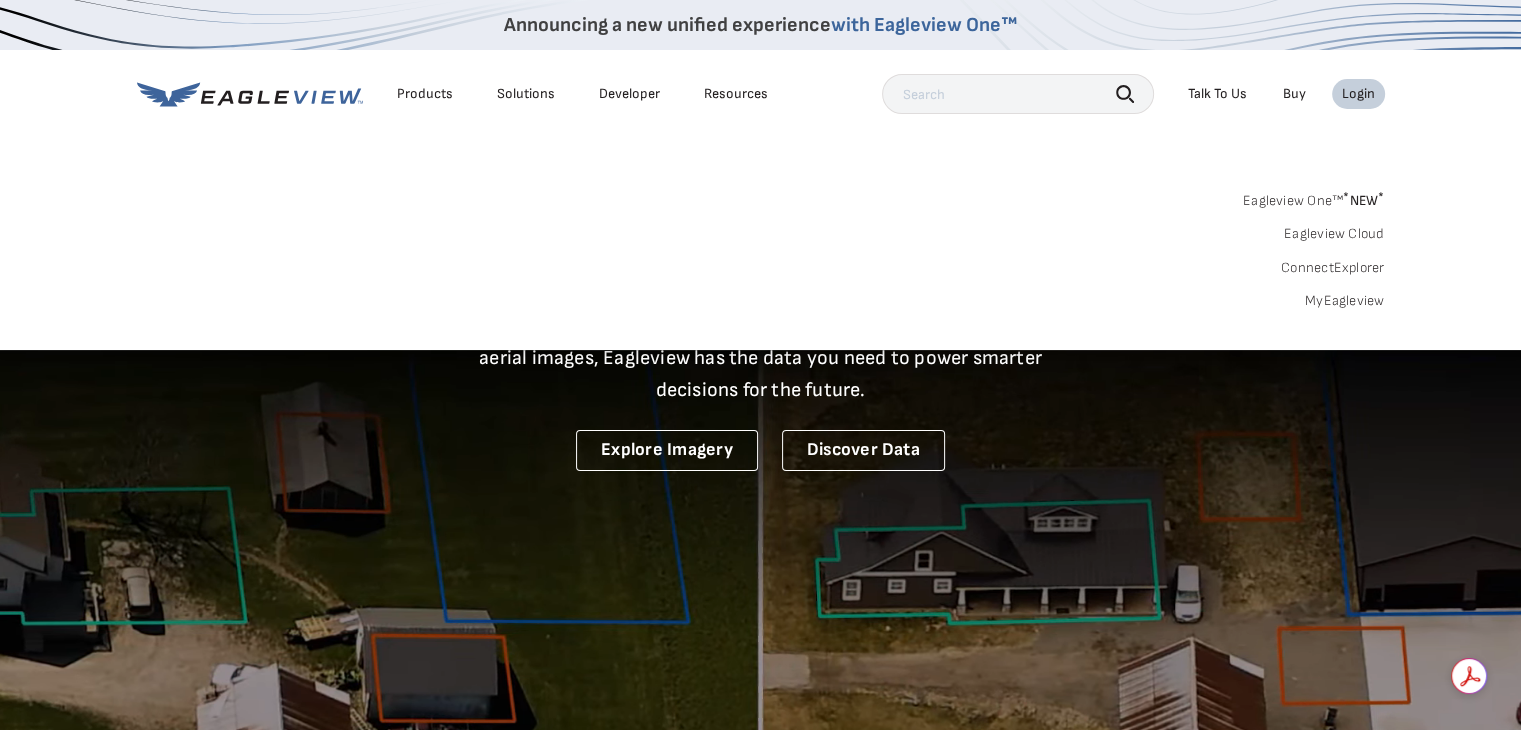 click on "Login" at bounding box center (1358, 94) 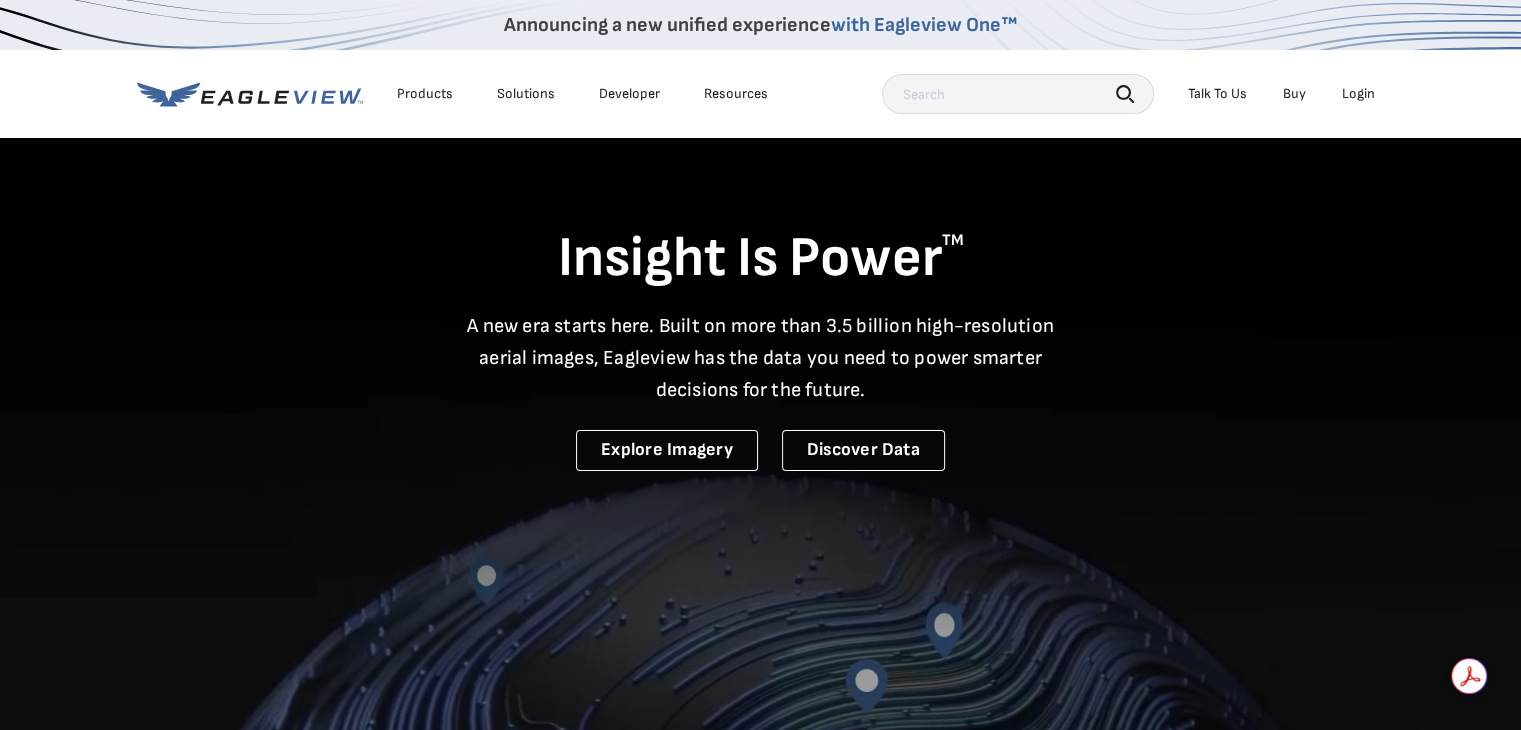 click on "Login" at bounding box center [1358, 94] 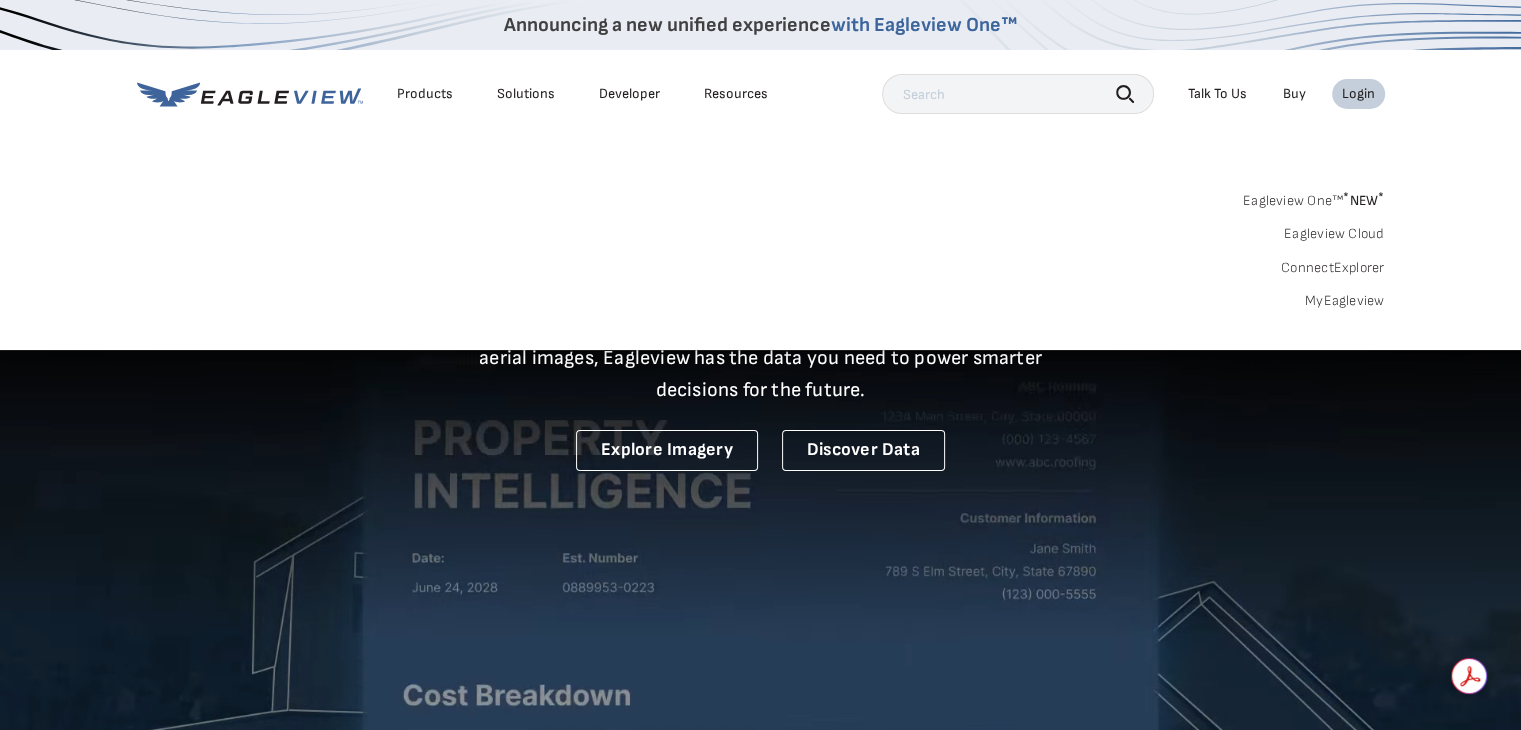 click on "MyEagleview" at bounding box center [1345, 301] 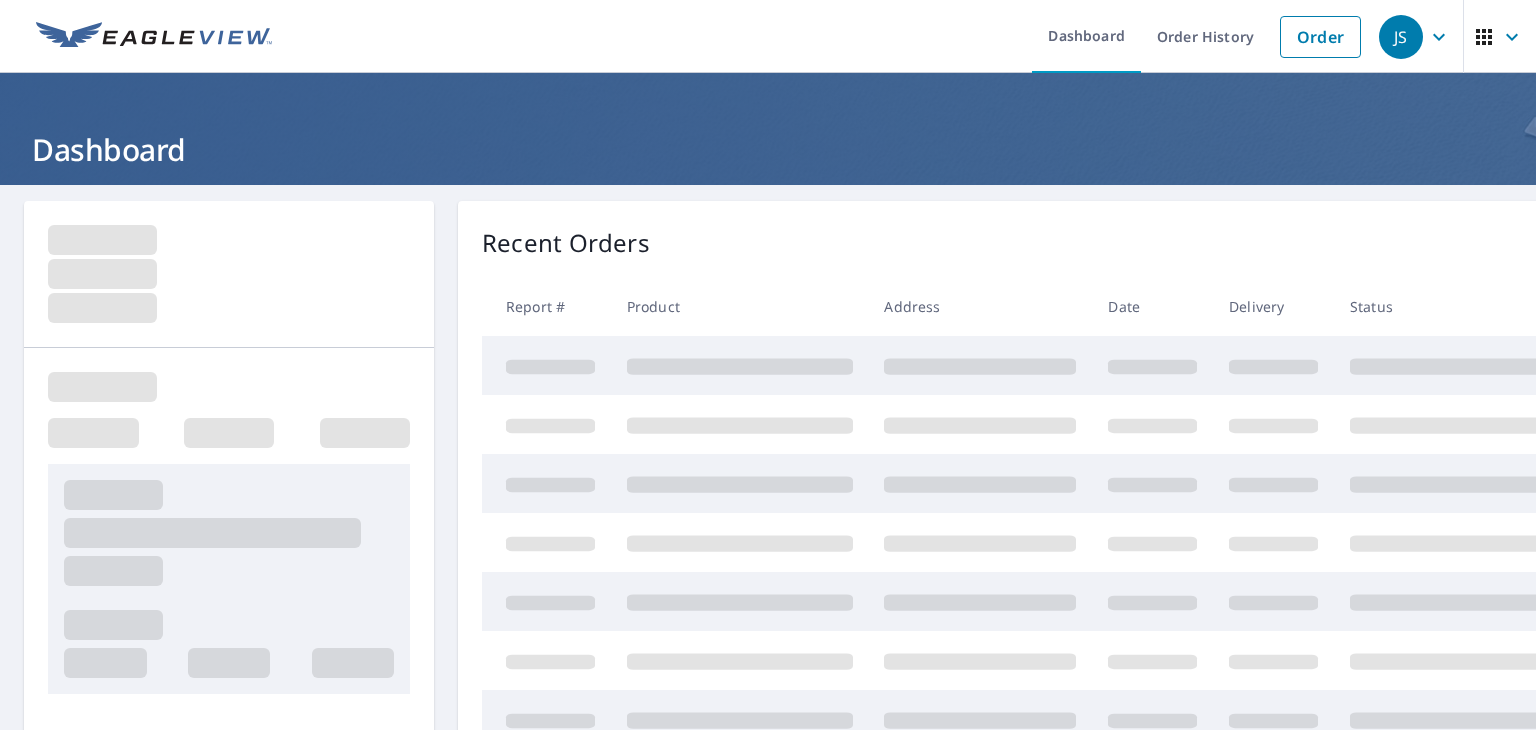scroll, scrollTop: 0, scrollLeft: 0, axis: both 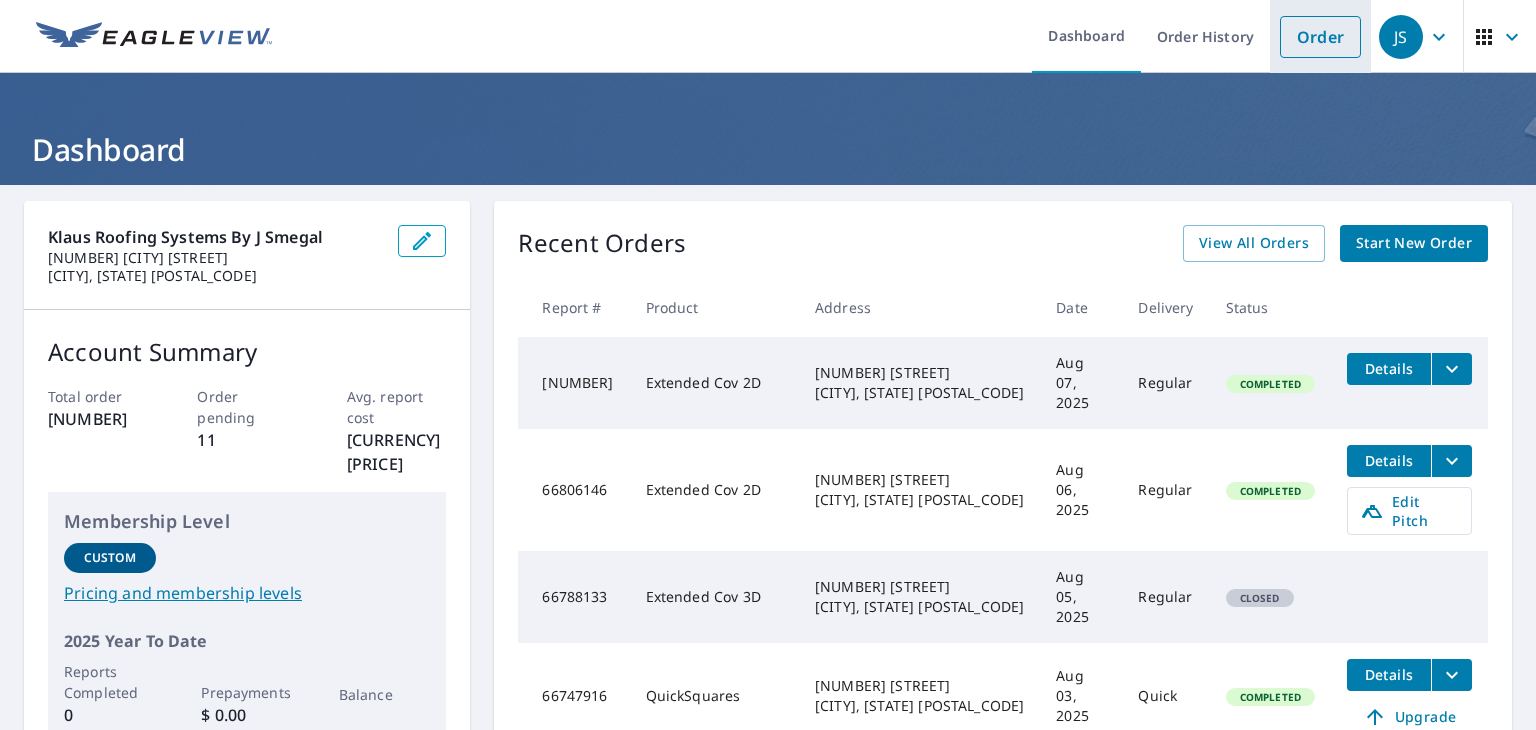 click on "Order" at bounding box center (1320, 37) 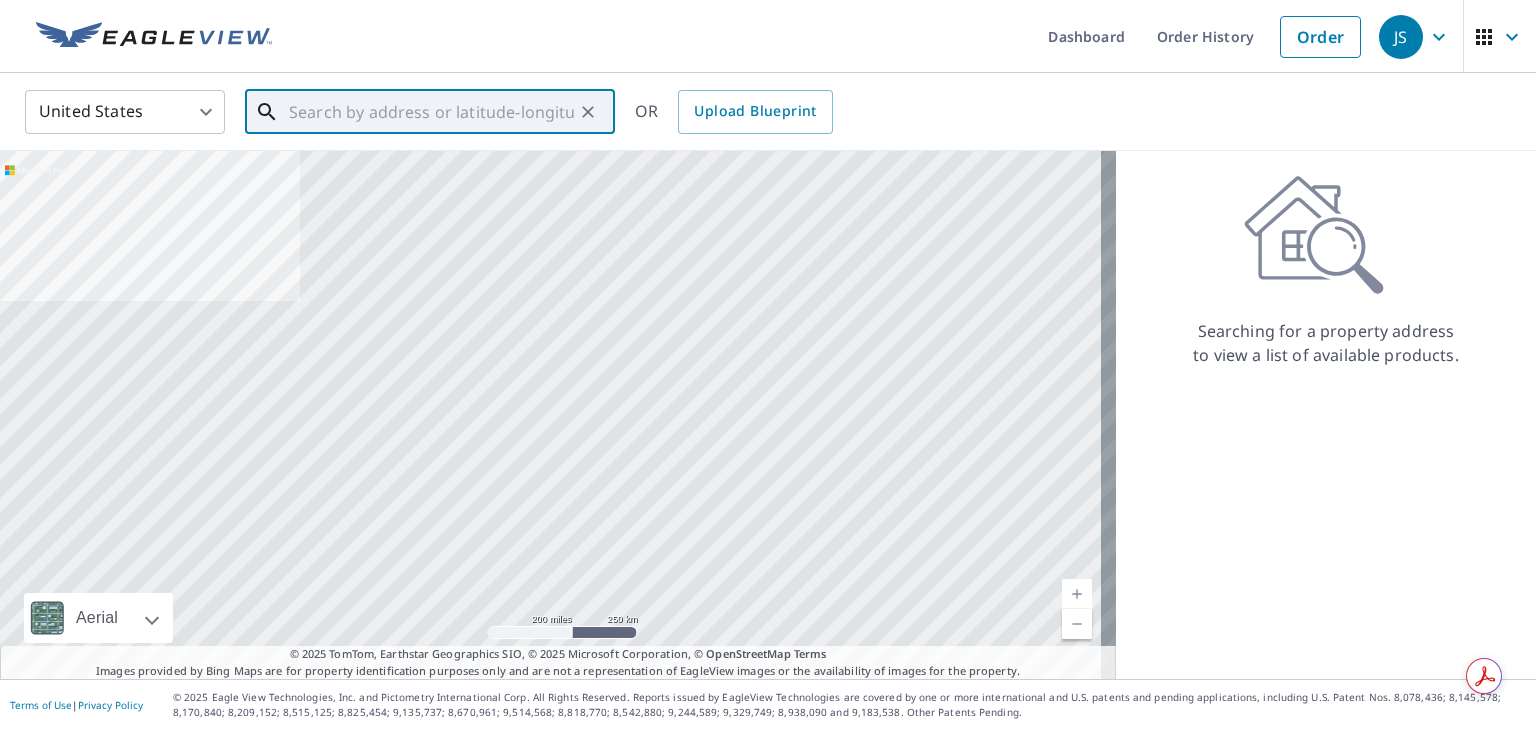 click at bounding box center [431, 112] 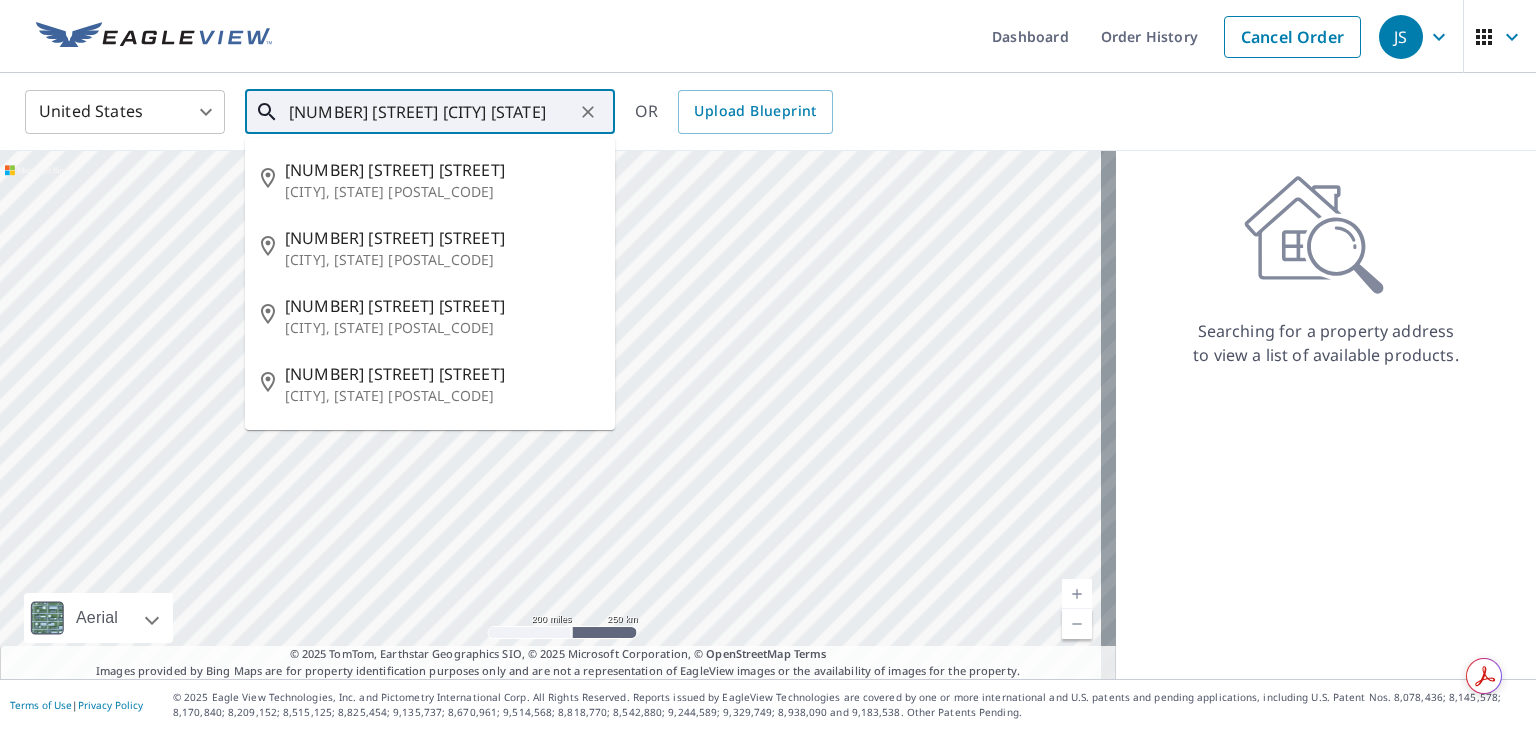 type on "[NUMBER] [STREET] [CITY] [STATE]" 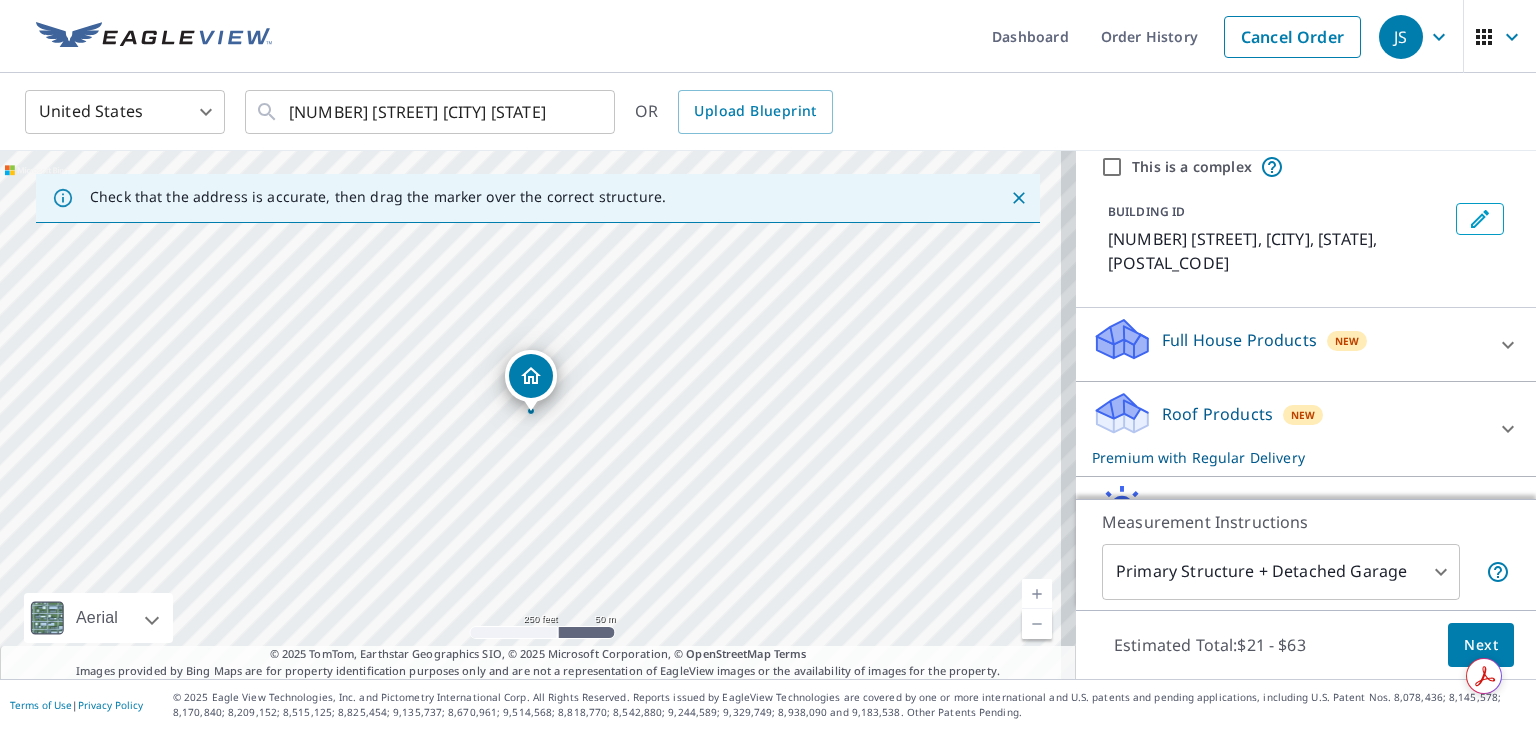 scroll, scrollTop: 75, scrollLeft: 0, axis: vertical 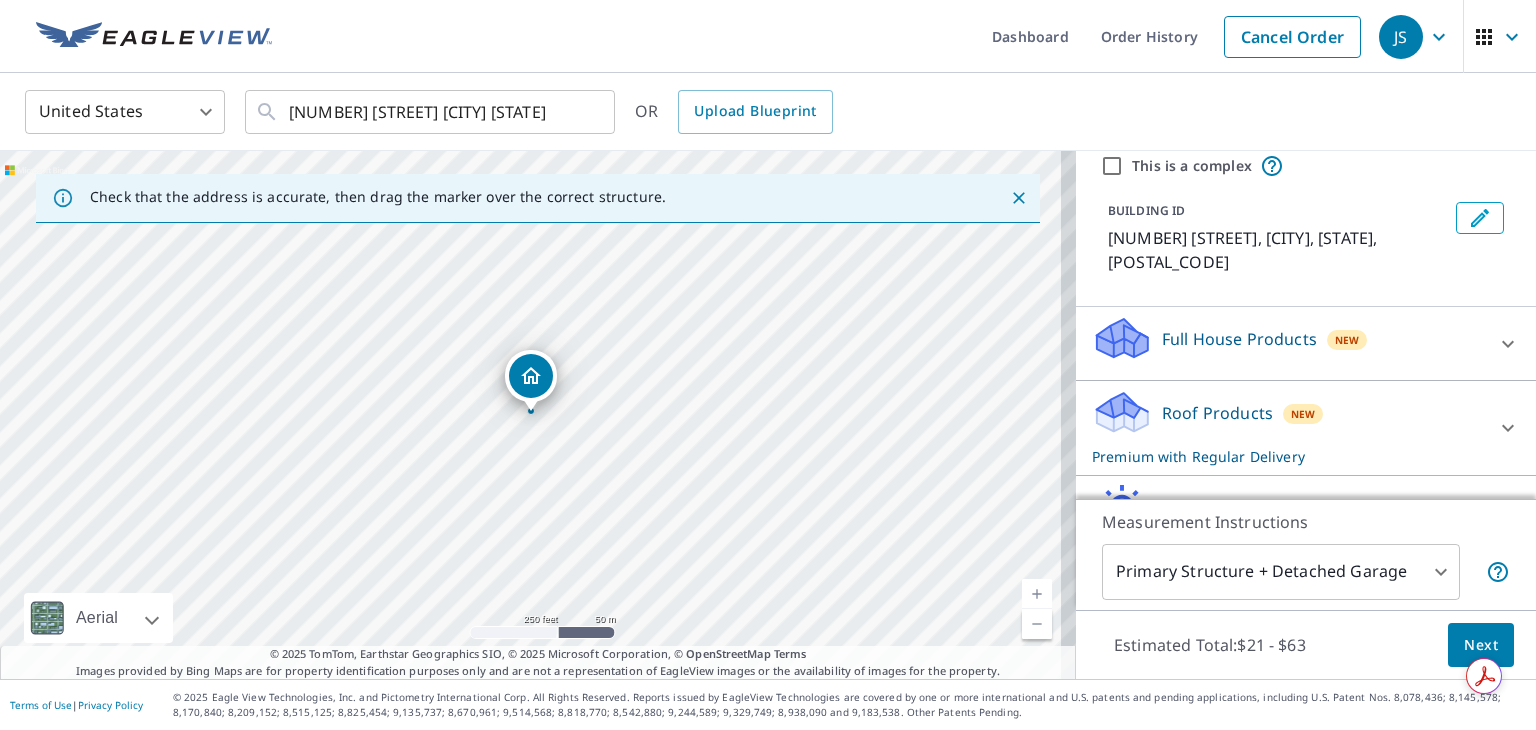 click on "Roof Products New Premium with Regular Delivery" at bounding box center (1288, 428) 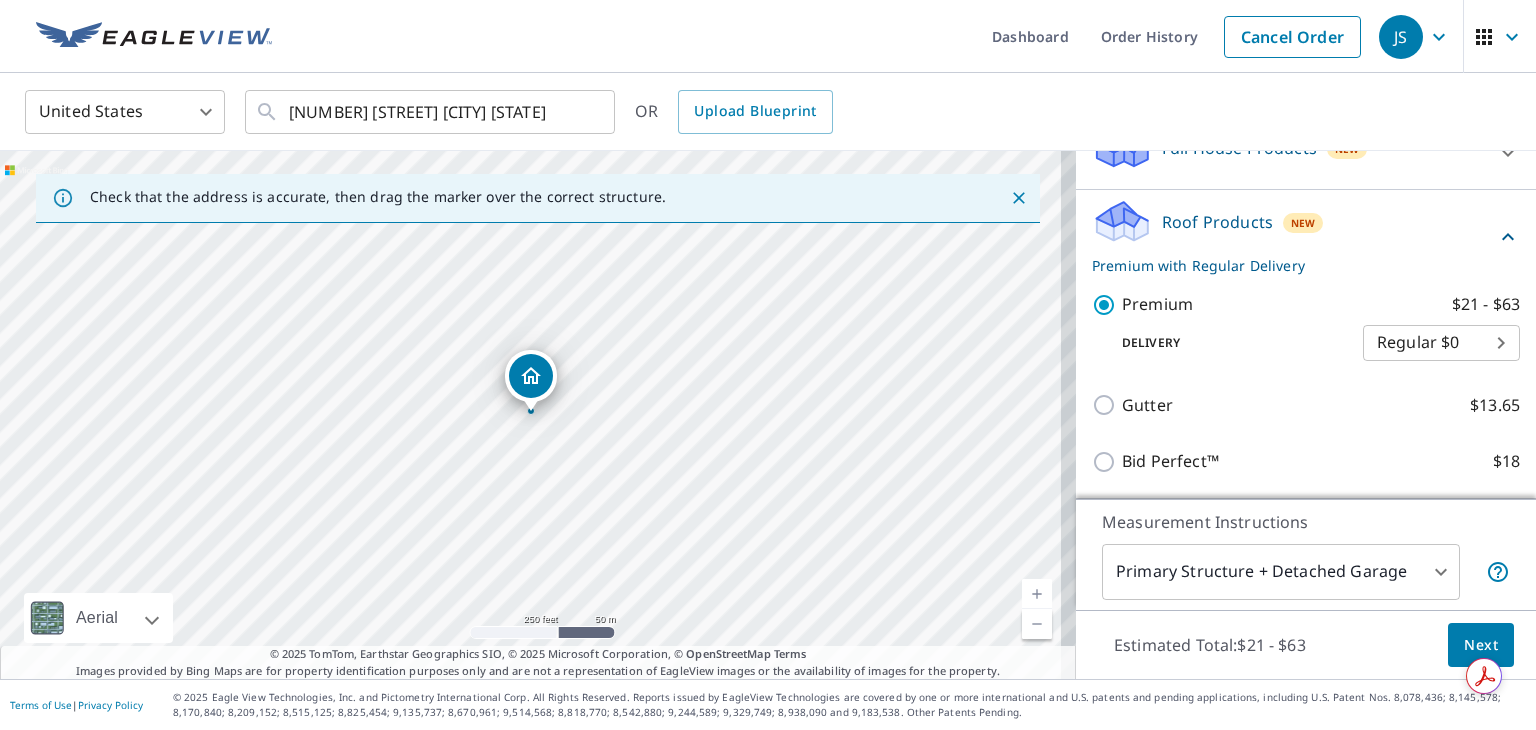 scroll, scrollTop: 292, scrollLeft: 0, axis: vertical 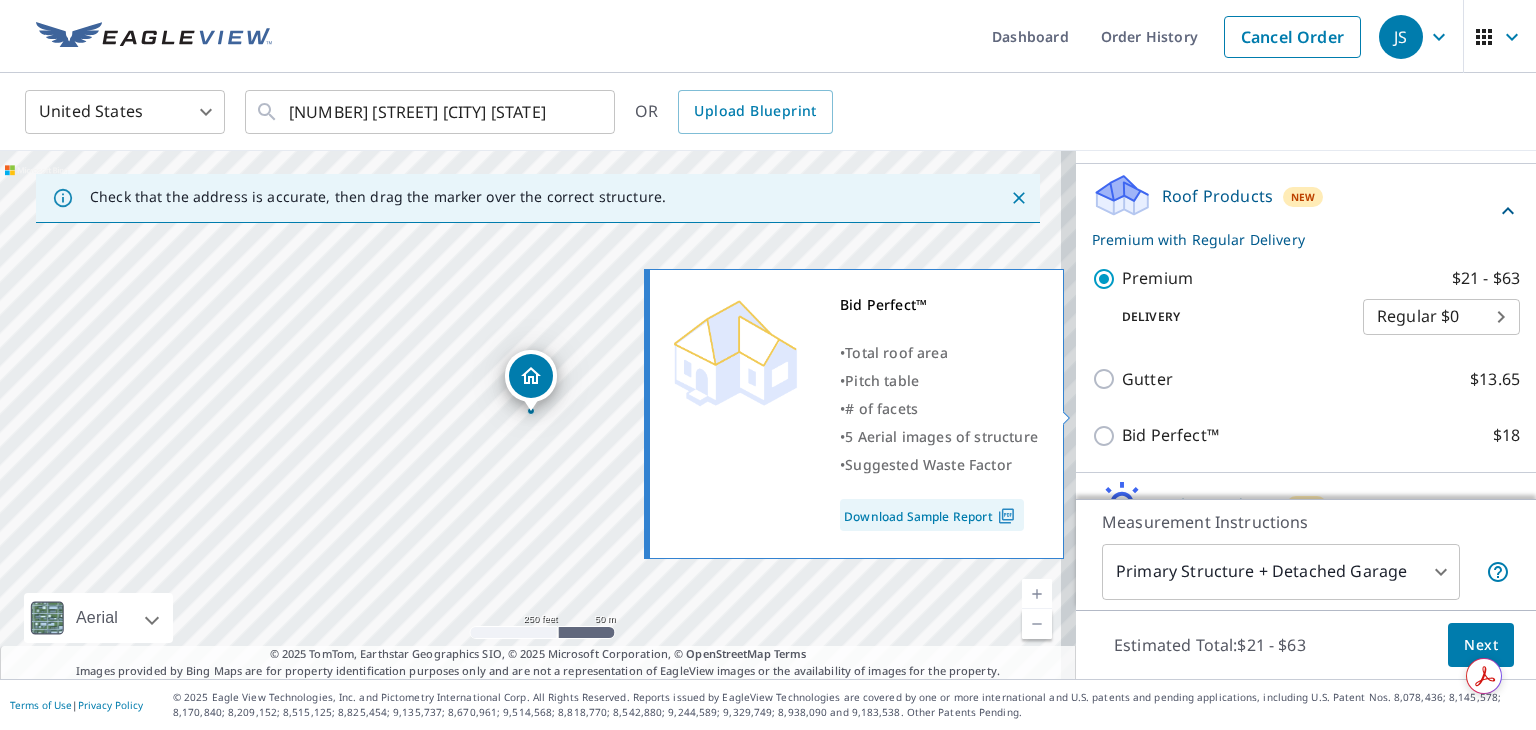 click on "Bid Perfect™ $18" at bounding box center (1107, 436) 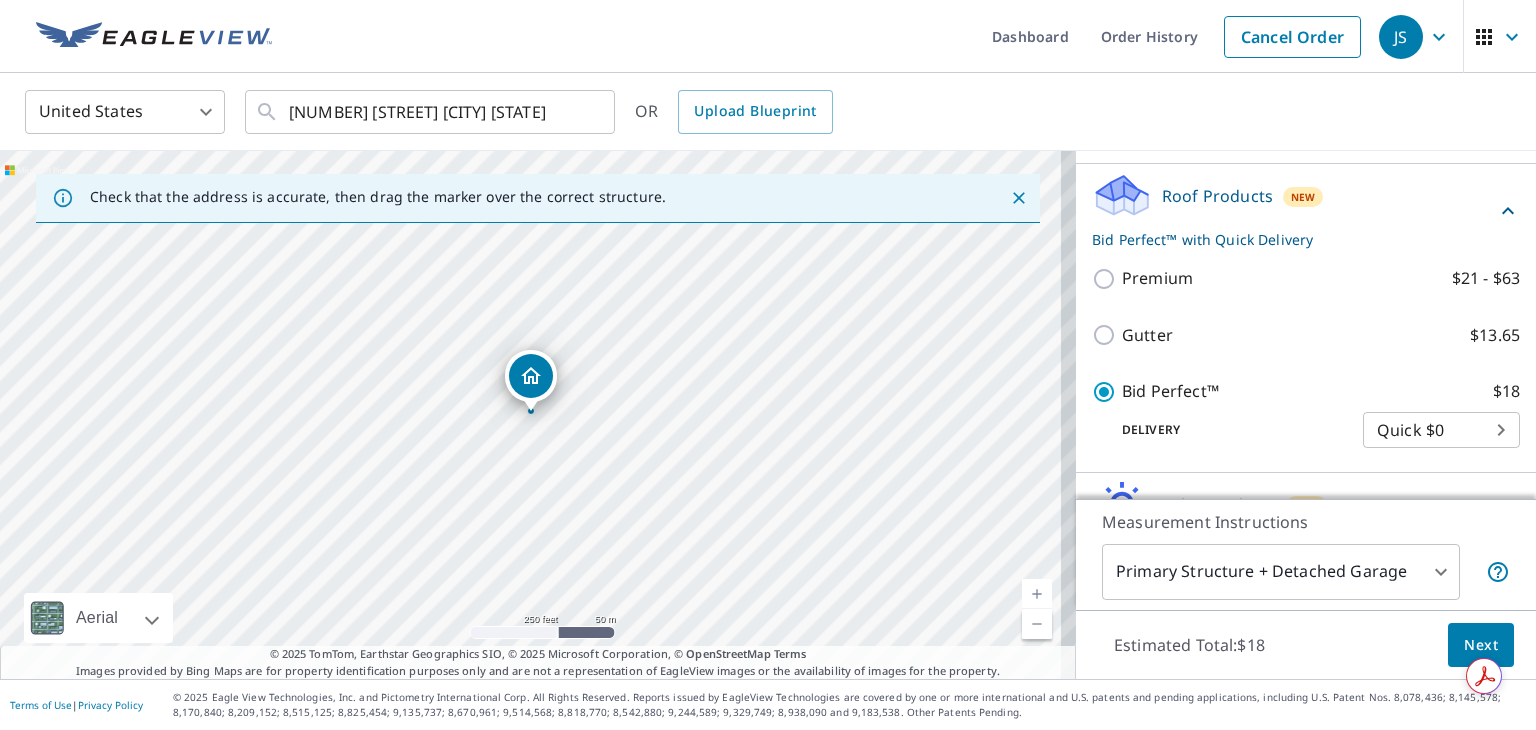 click on "Next" at bounding box center (1481, 645) 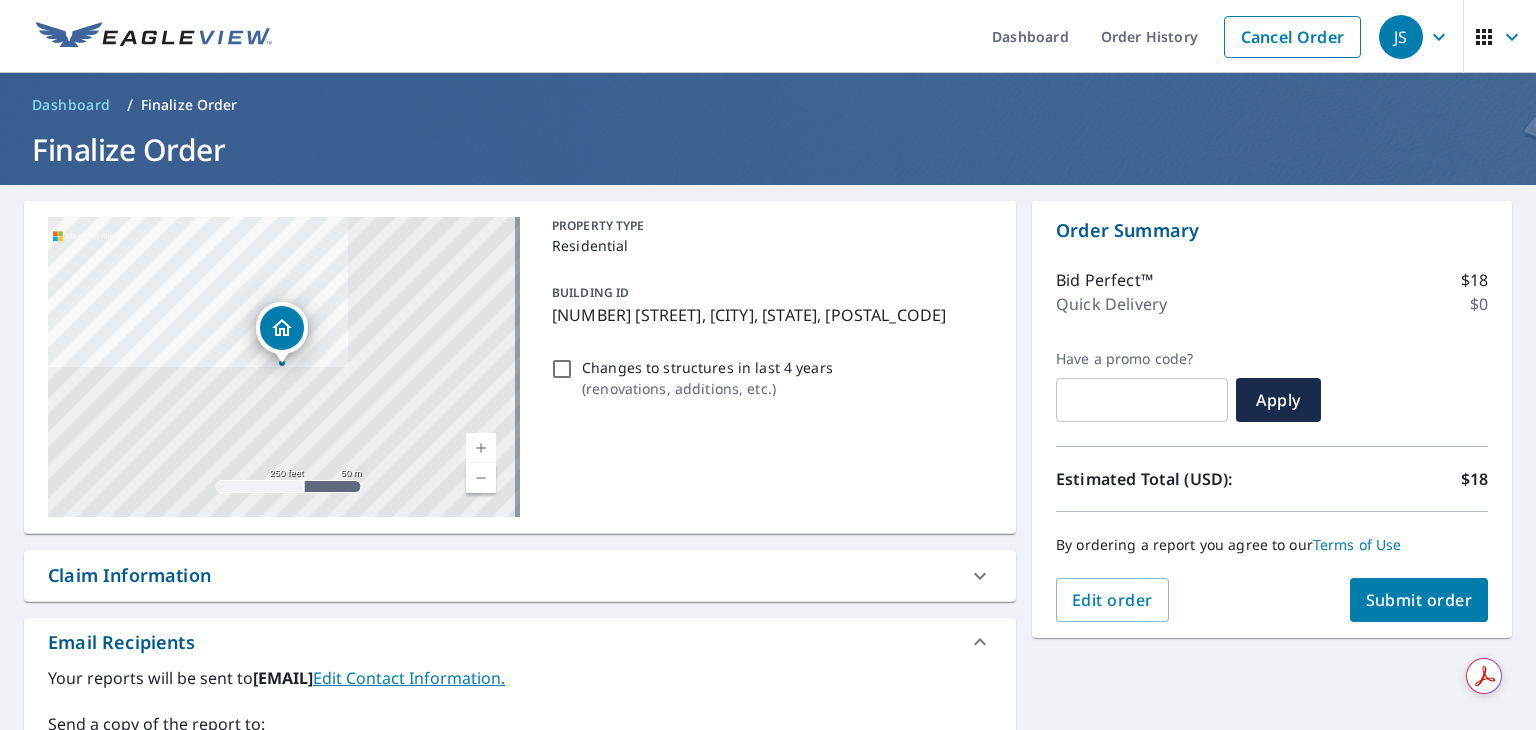 scroll, scrollTop: 352, scrollLeft: 0, axis: vertical 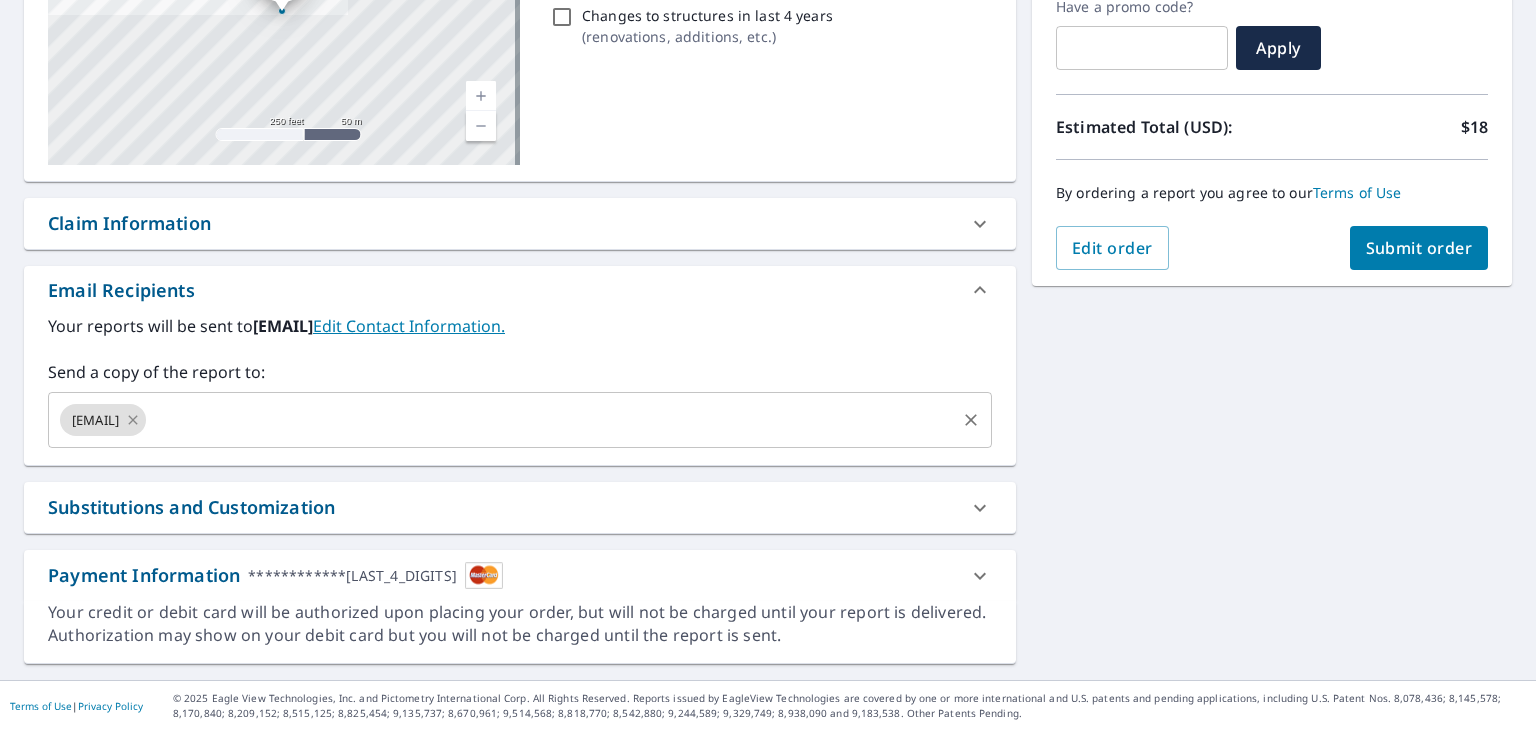 click 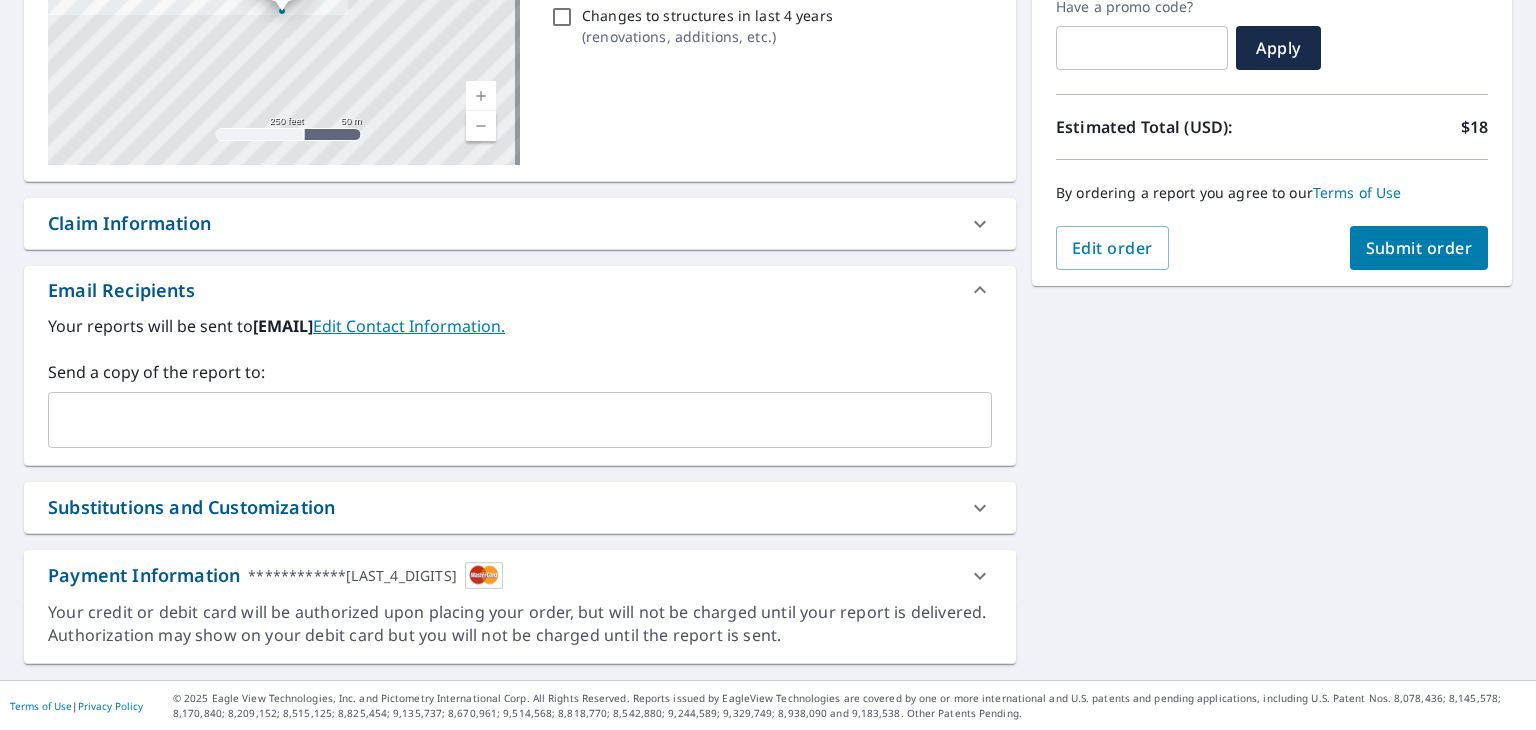 click at bounding box center [505, 420] 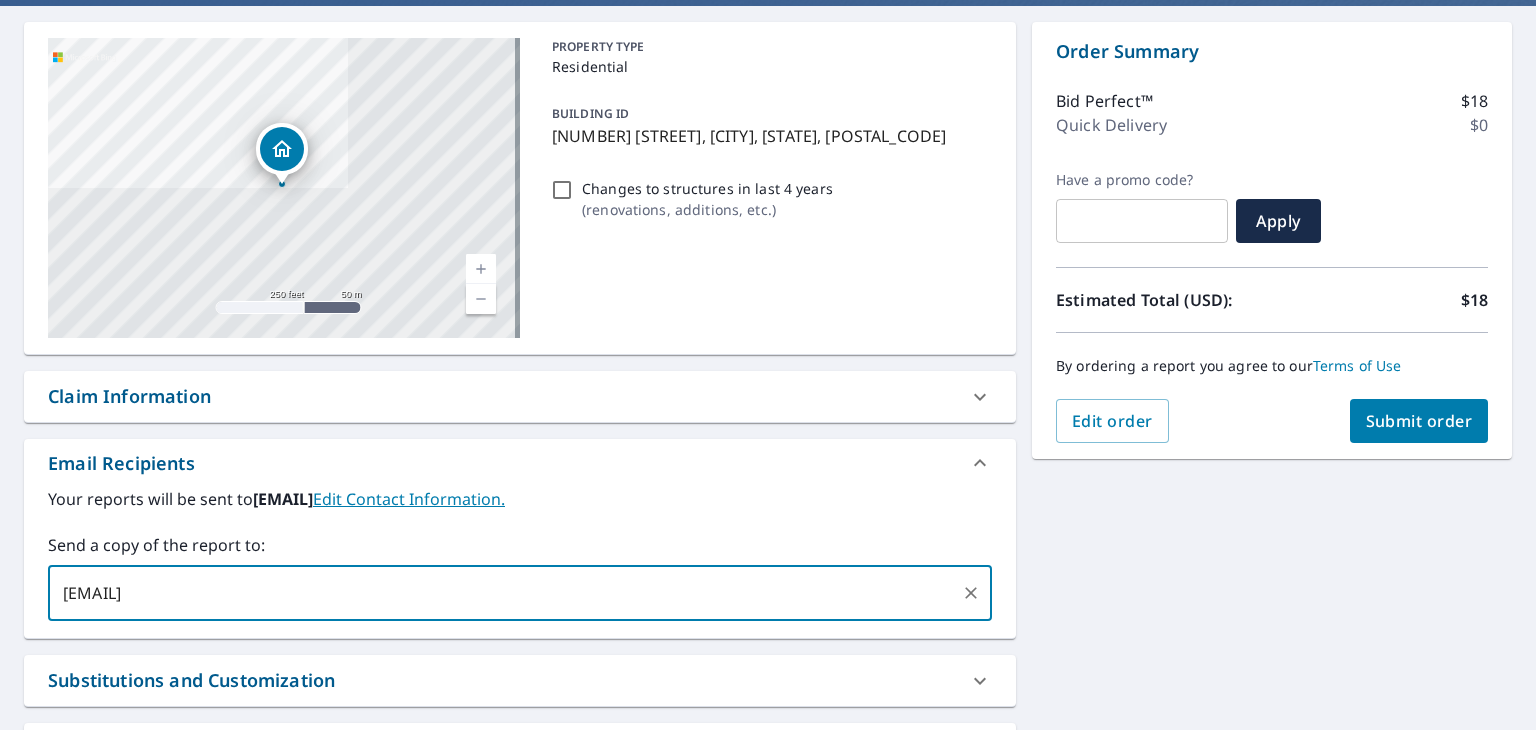 scroll, scrollTop: 178, scrollLeft: 0, axis: vertical 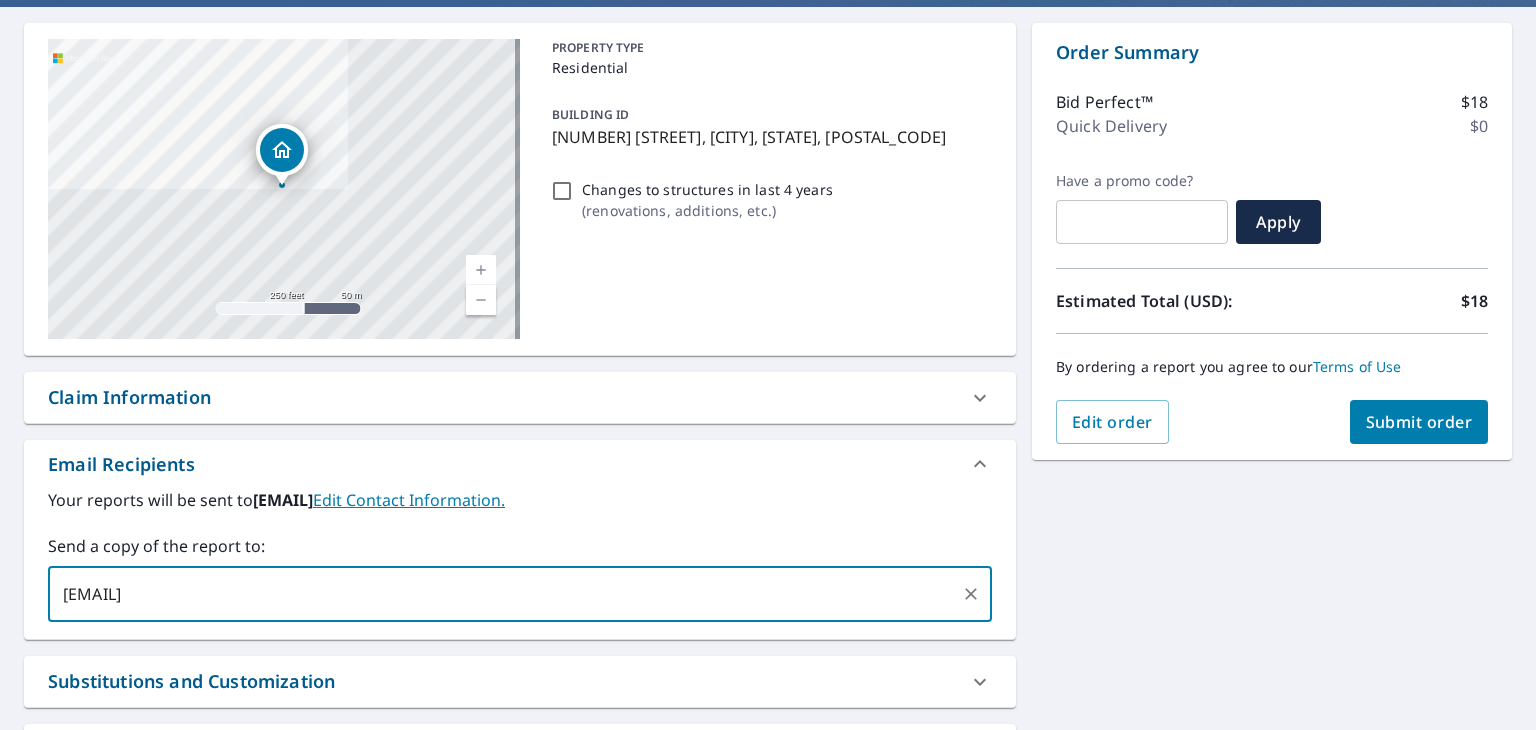 type on "[EMAIL]" 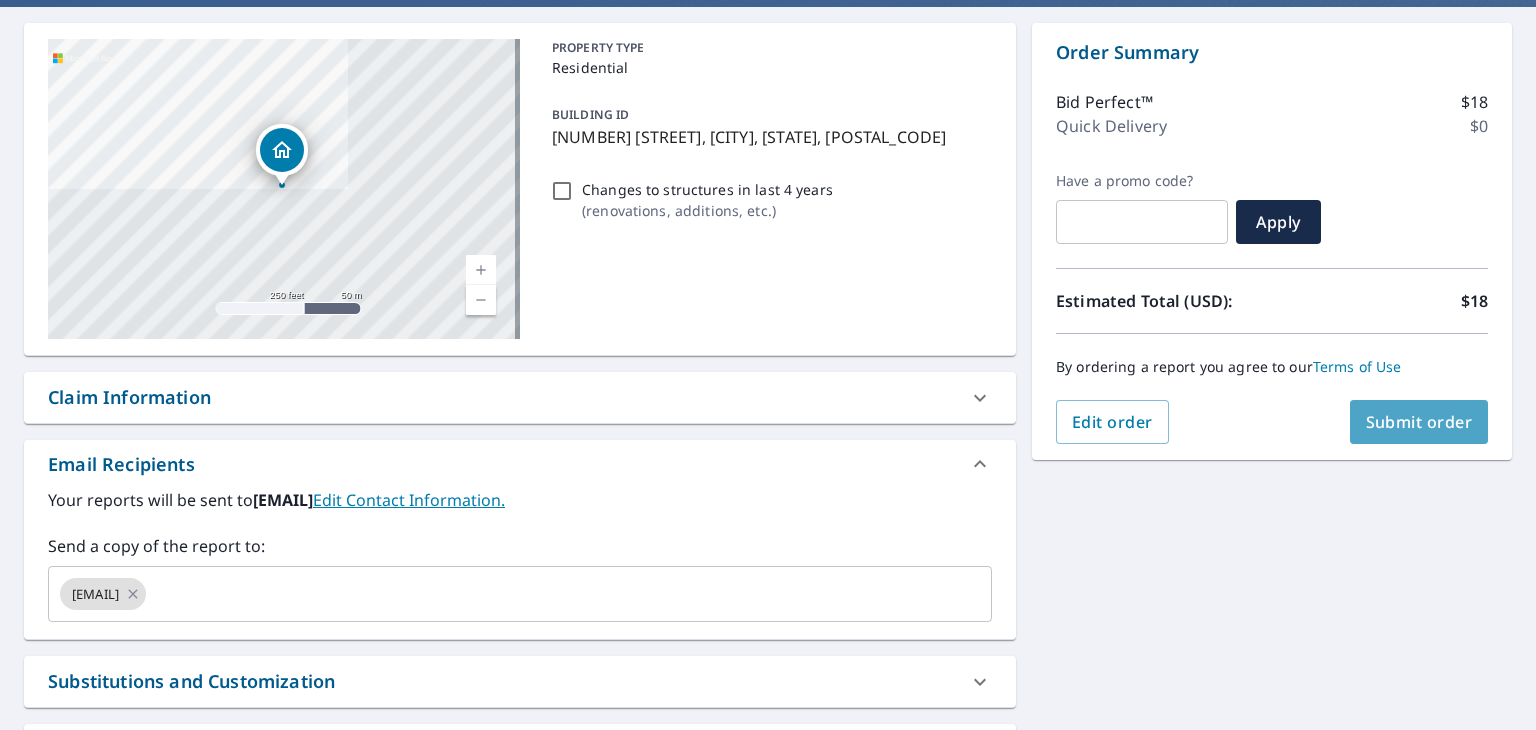 click on "Submit order" at bounding box center [1419, 422] 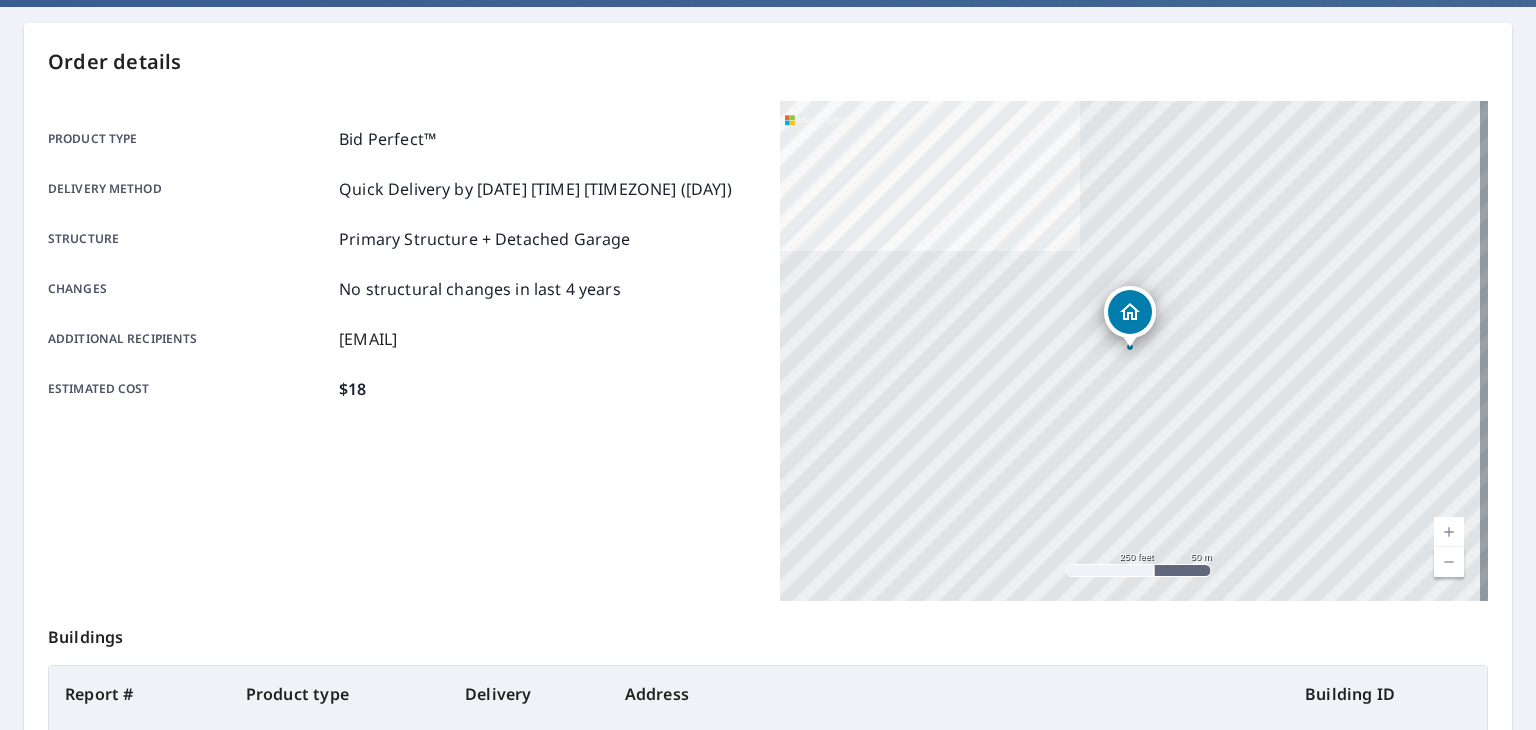 scroll, scrollTop: 0, scrollLeft: 0, axis: both 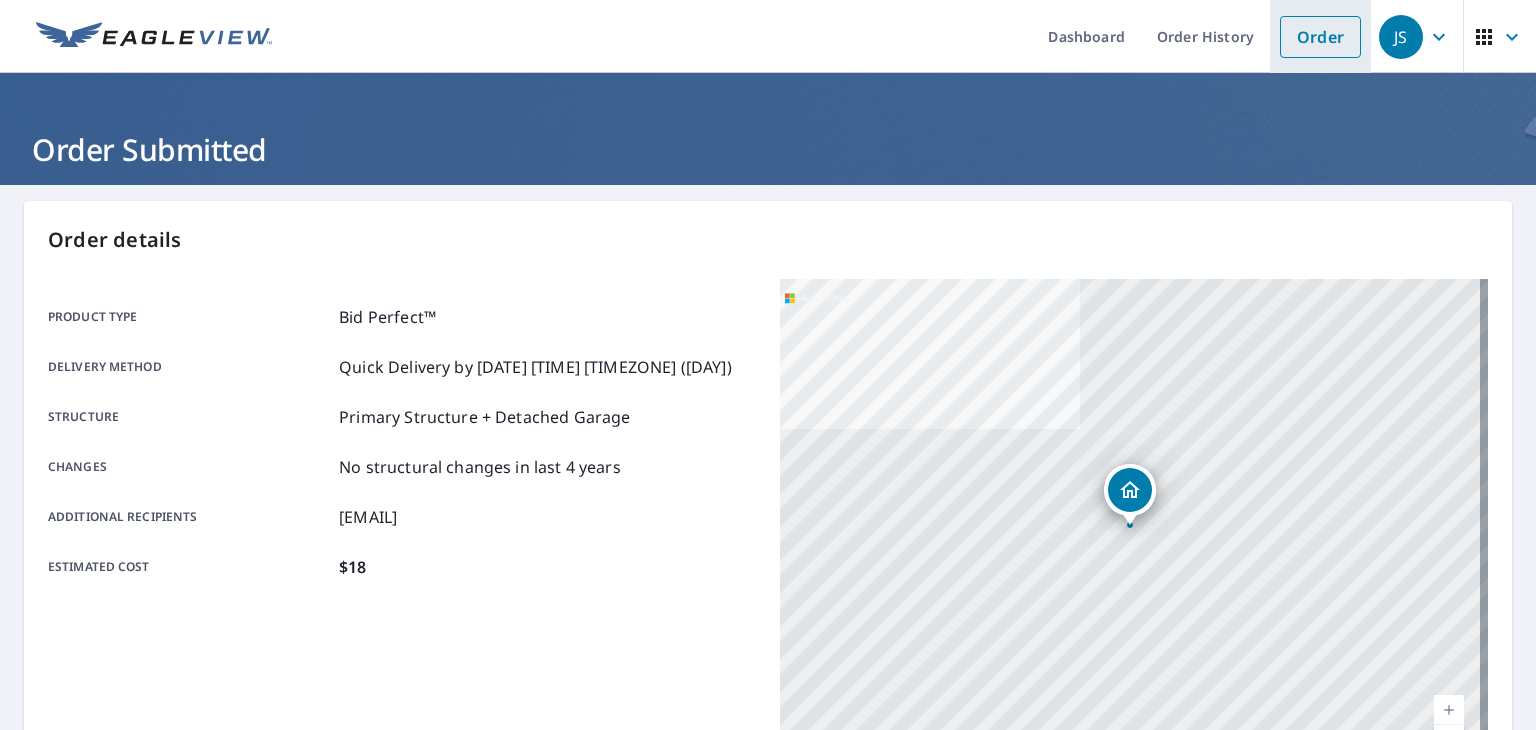 click on "Order" at bounding box center (1320, 37) 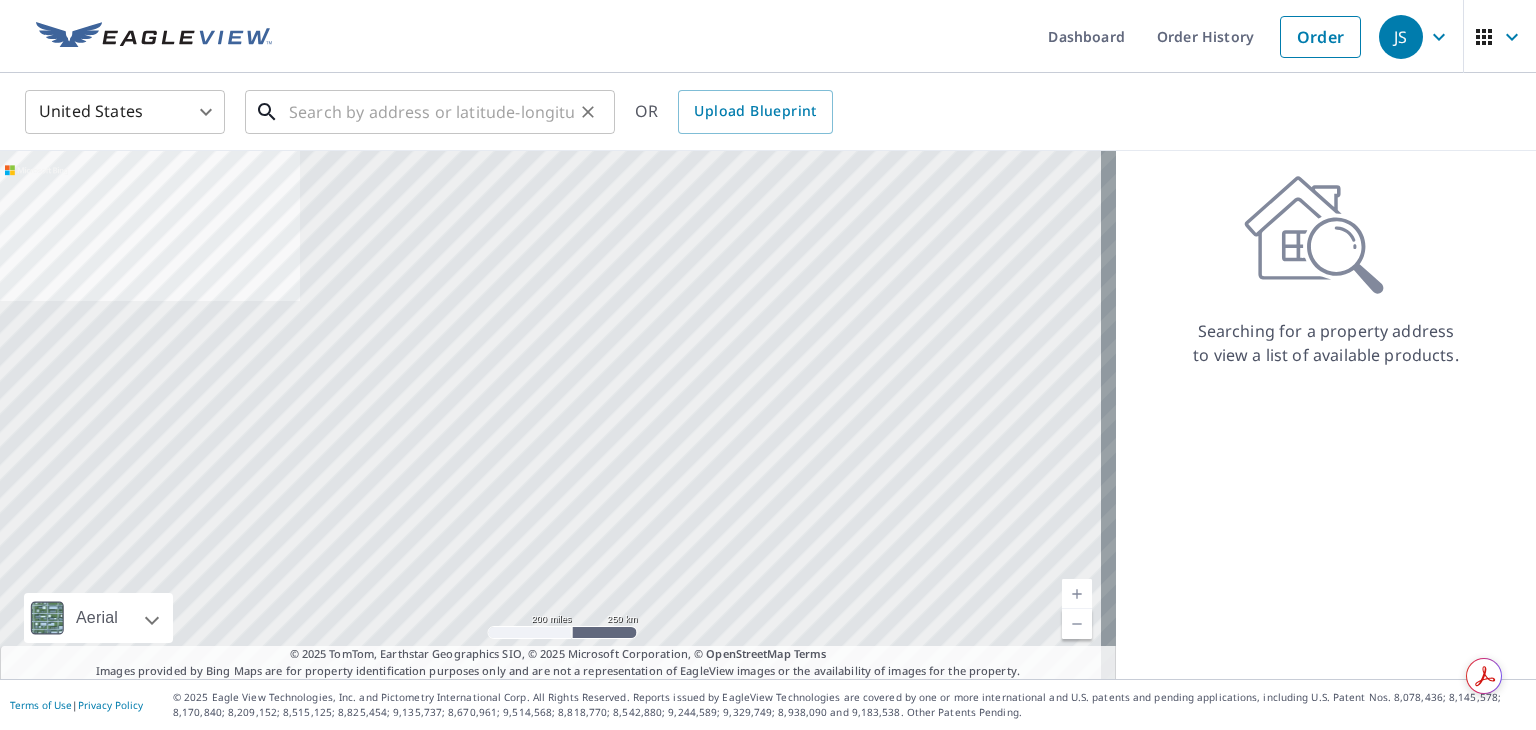 click at bounding box center [431, 112] 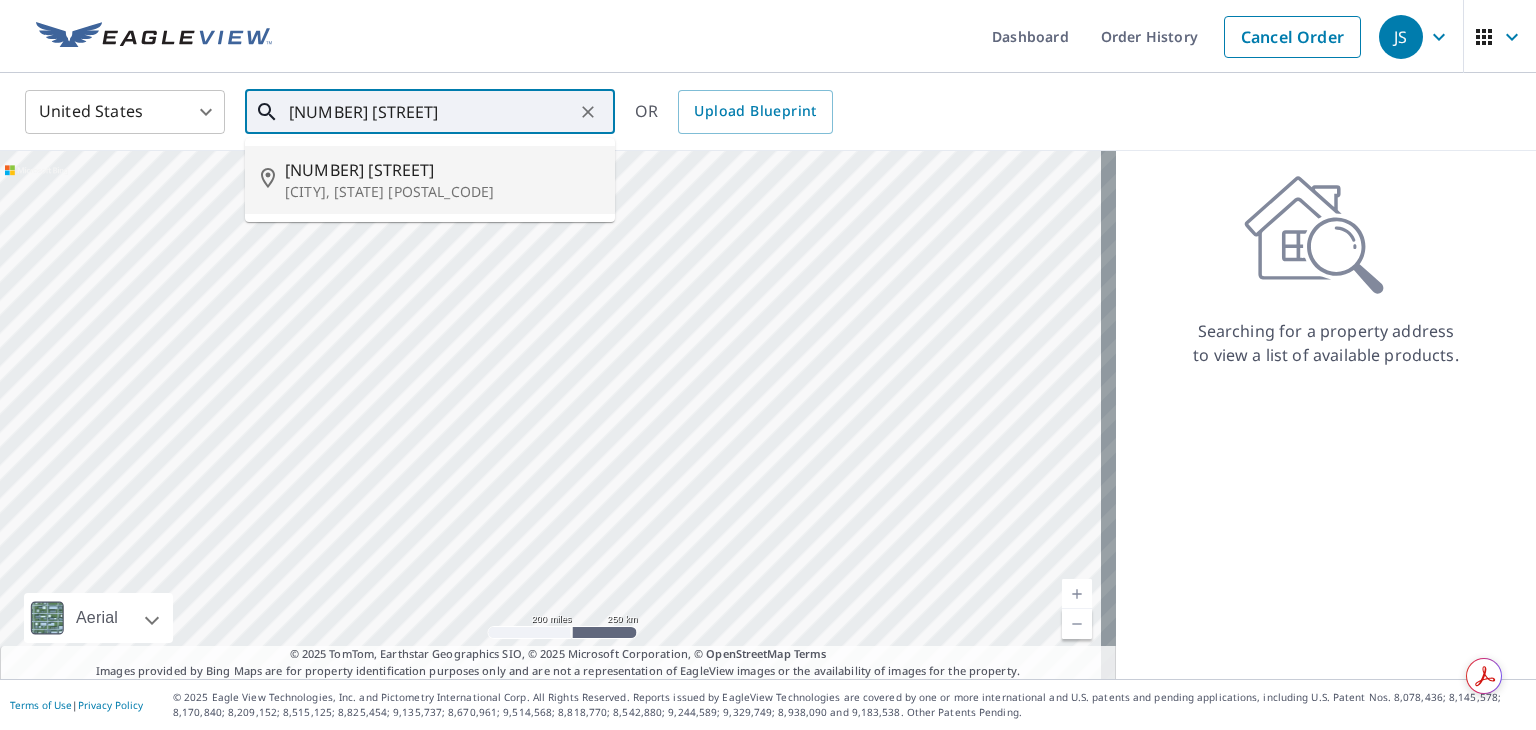 click on "[CITY], [STATE] [POSTAL_CODE]" at bounding box center (442, 192) 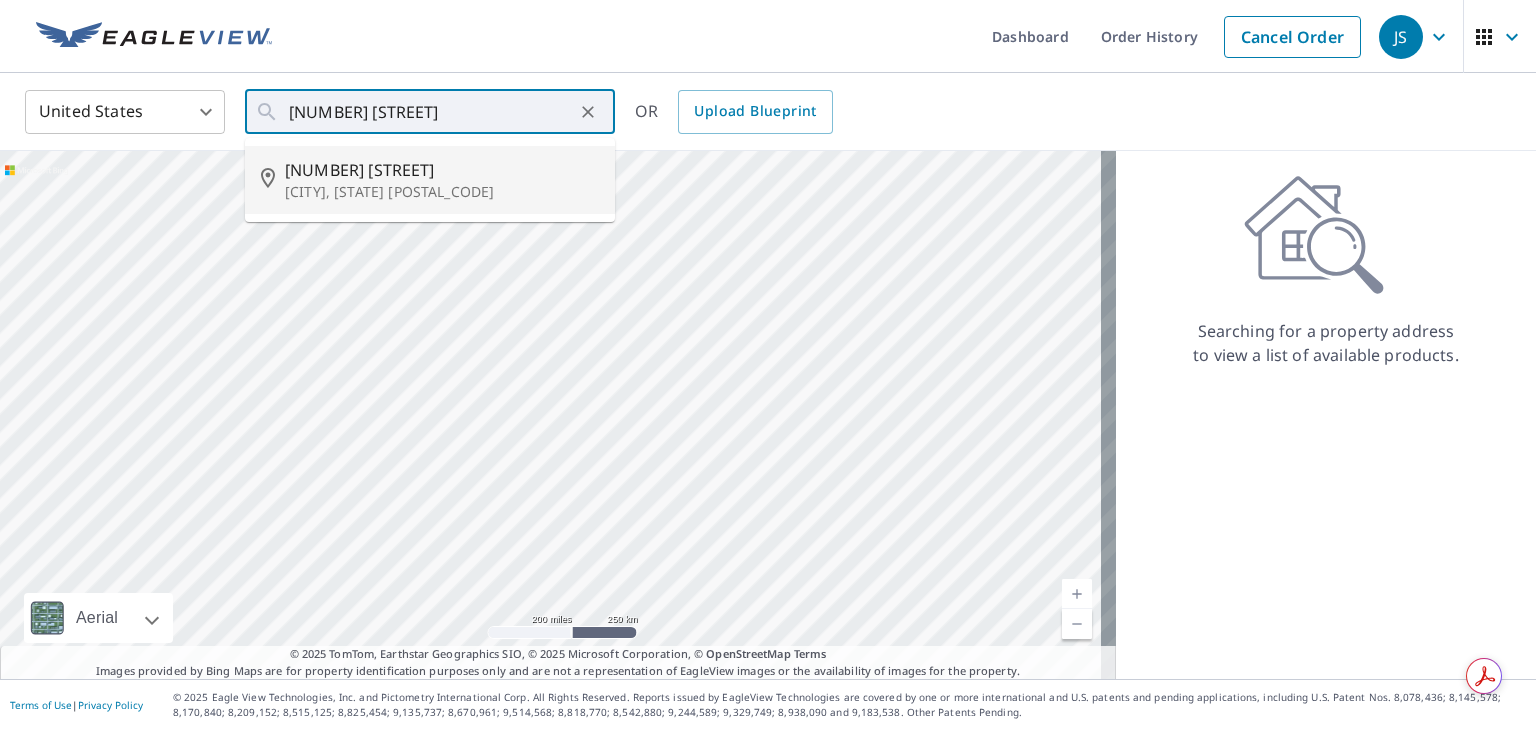 type on "[NUMBER] [STREET], [CITY] [STATE] [POSTAL_CODE]" 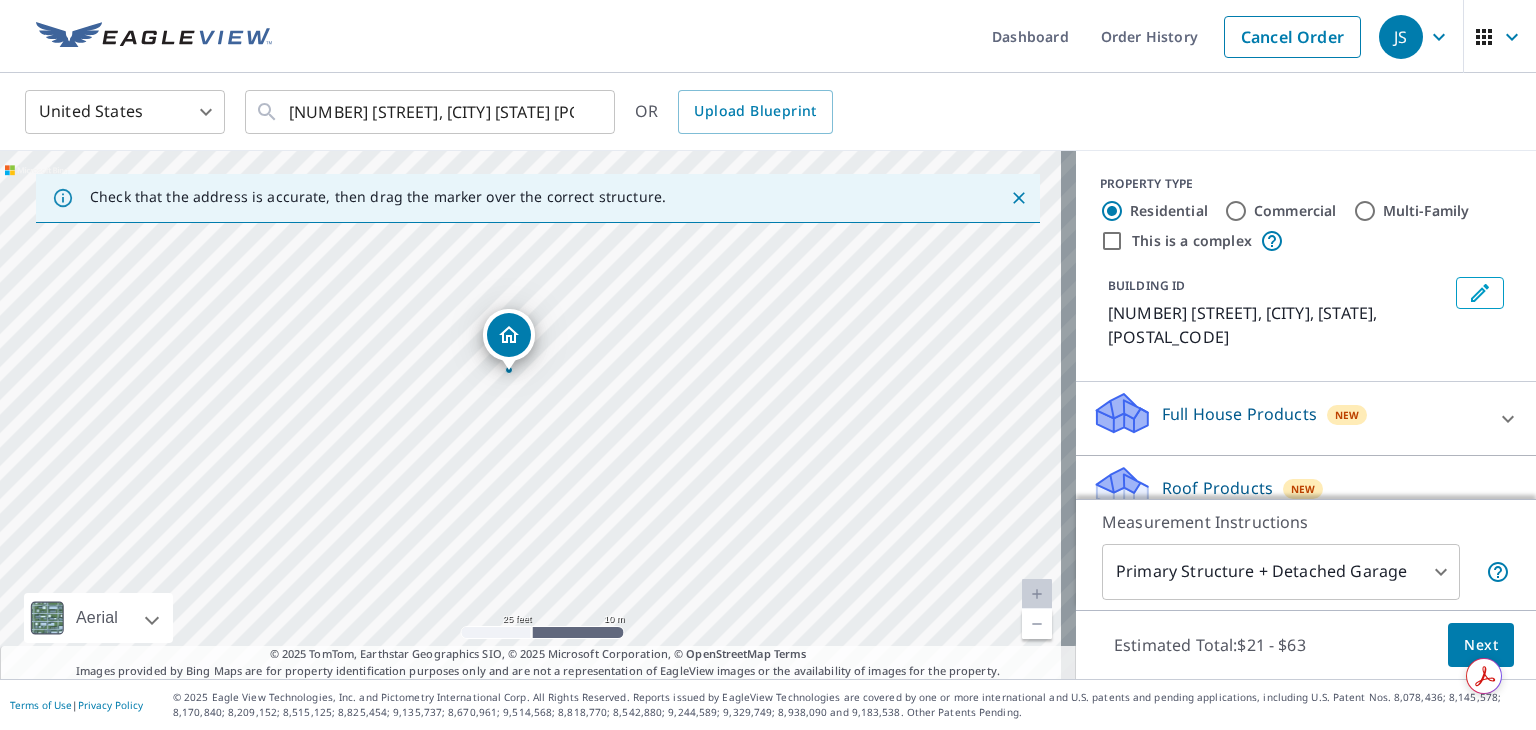 drag, startPoint x: 365, startPoint y: 471, endPoint x: 670, endPoint y: 389, distance: 315.83066 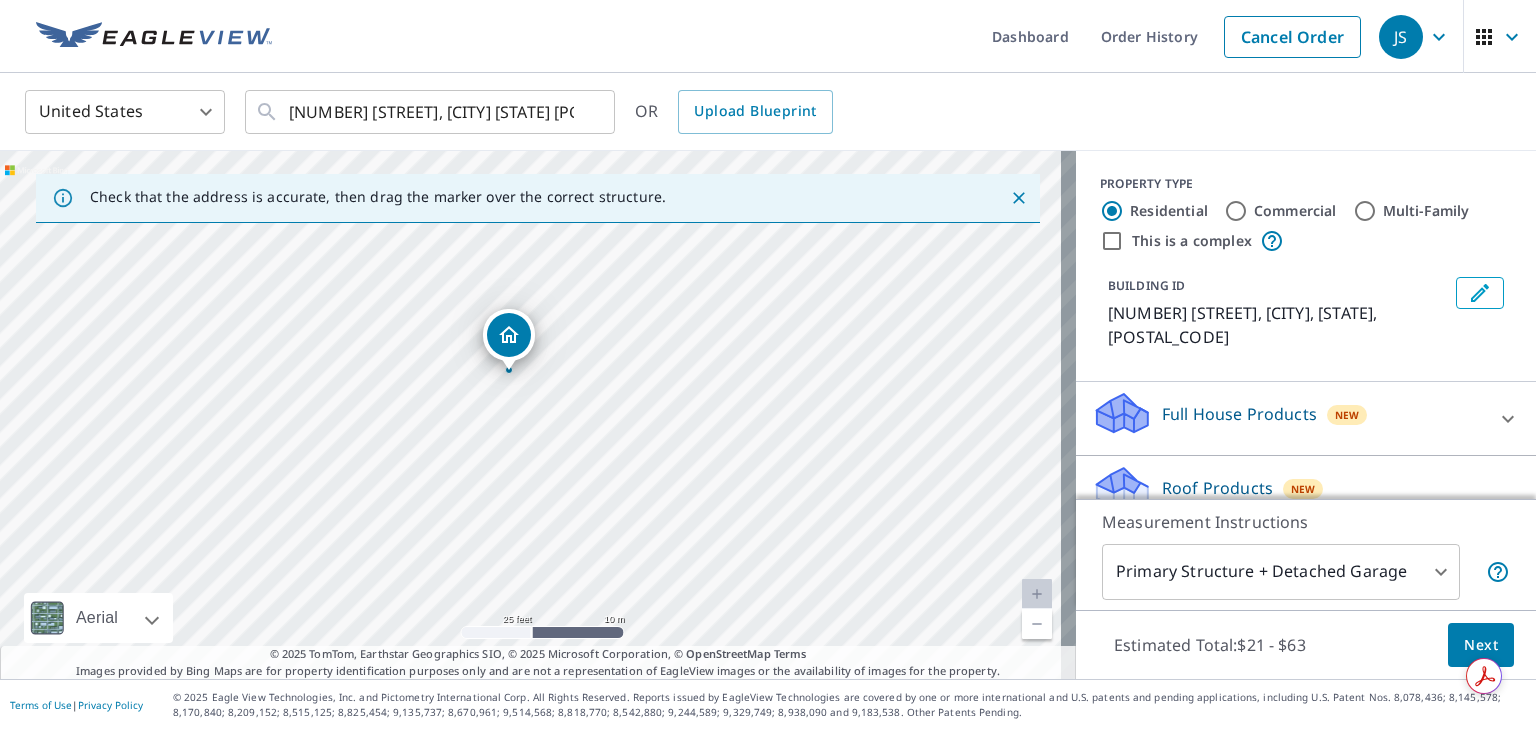 scroll, scrollTop: 175, scrollLeft: 0, axis: vertical 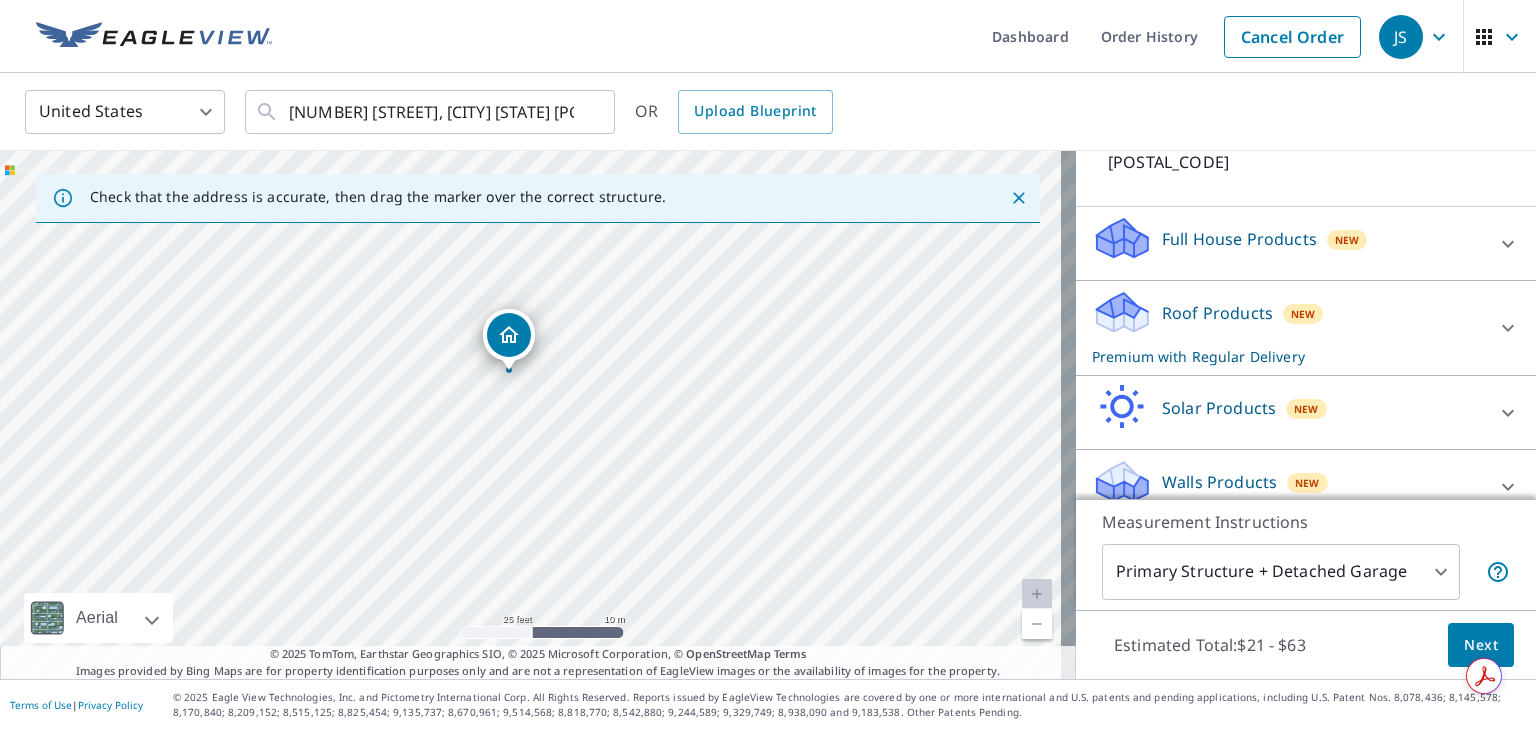 click on "Full House Products" at bounding box center (1239, 239) 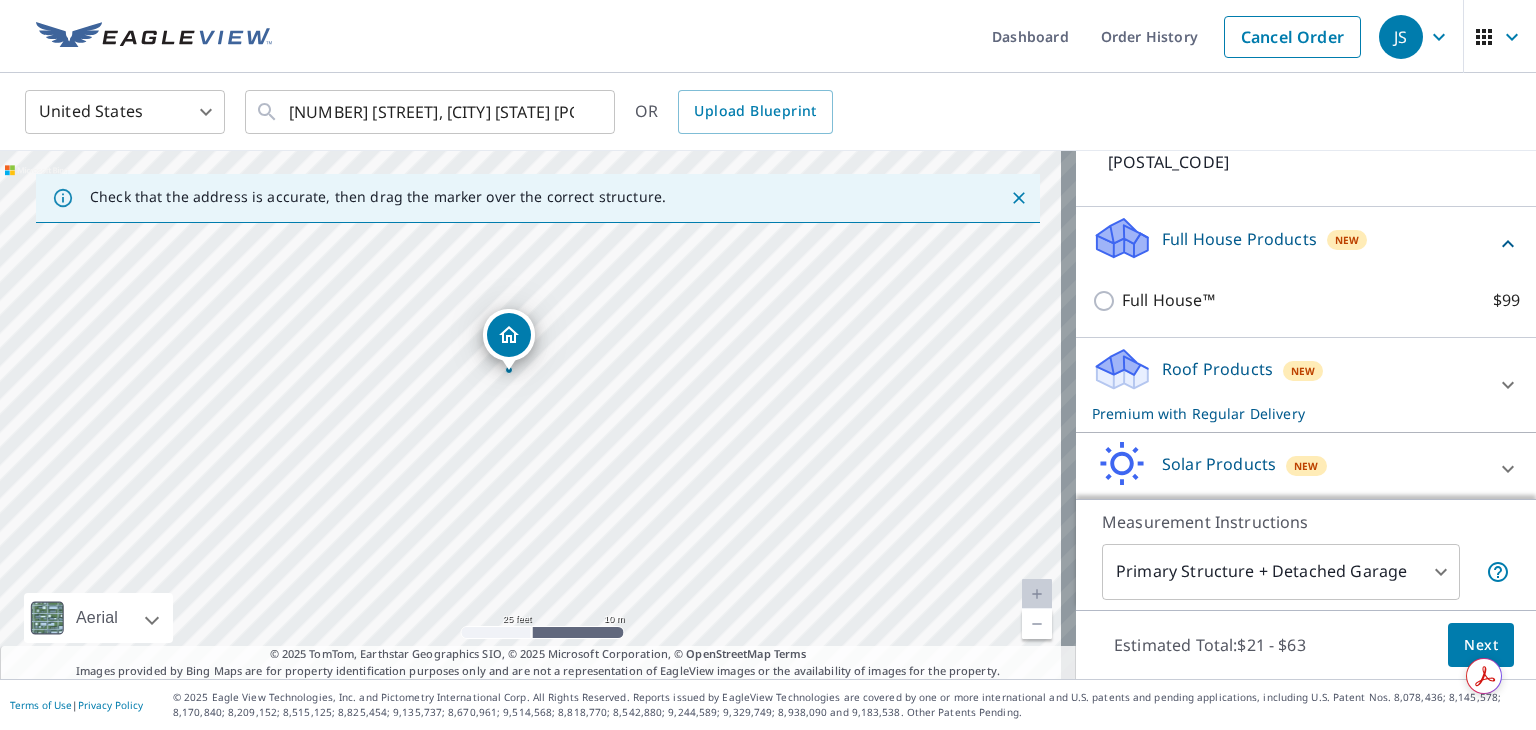 click on "Roof Products New Premium with Regular Delivery" at bounding box center (1288, 385) 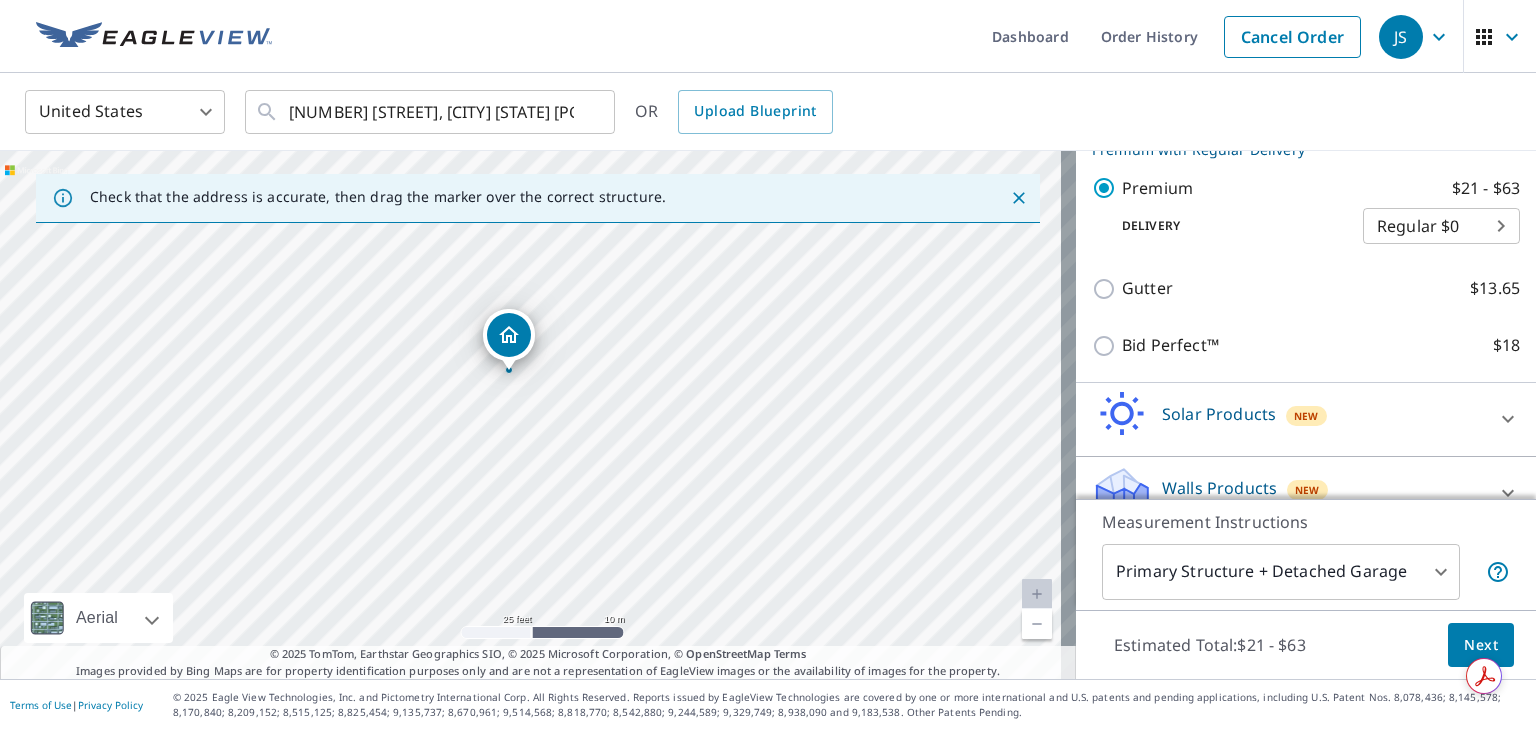 scroll, scrollTop: 444, scrollLeft: 0, axis: vertical 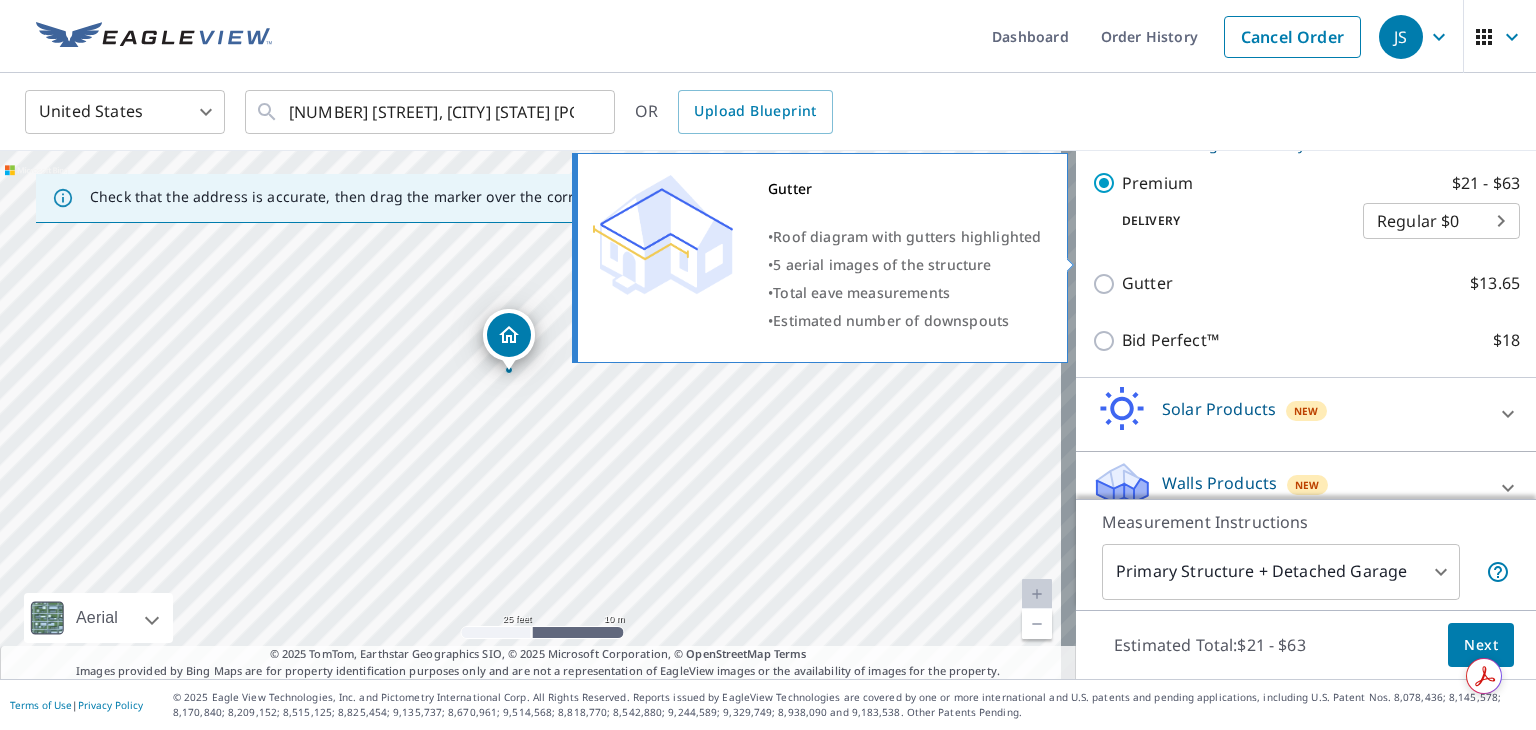 click on "Gutter $13.65" at bounding box center [1107, 284] 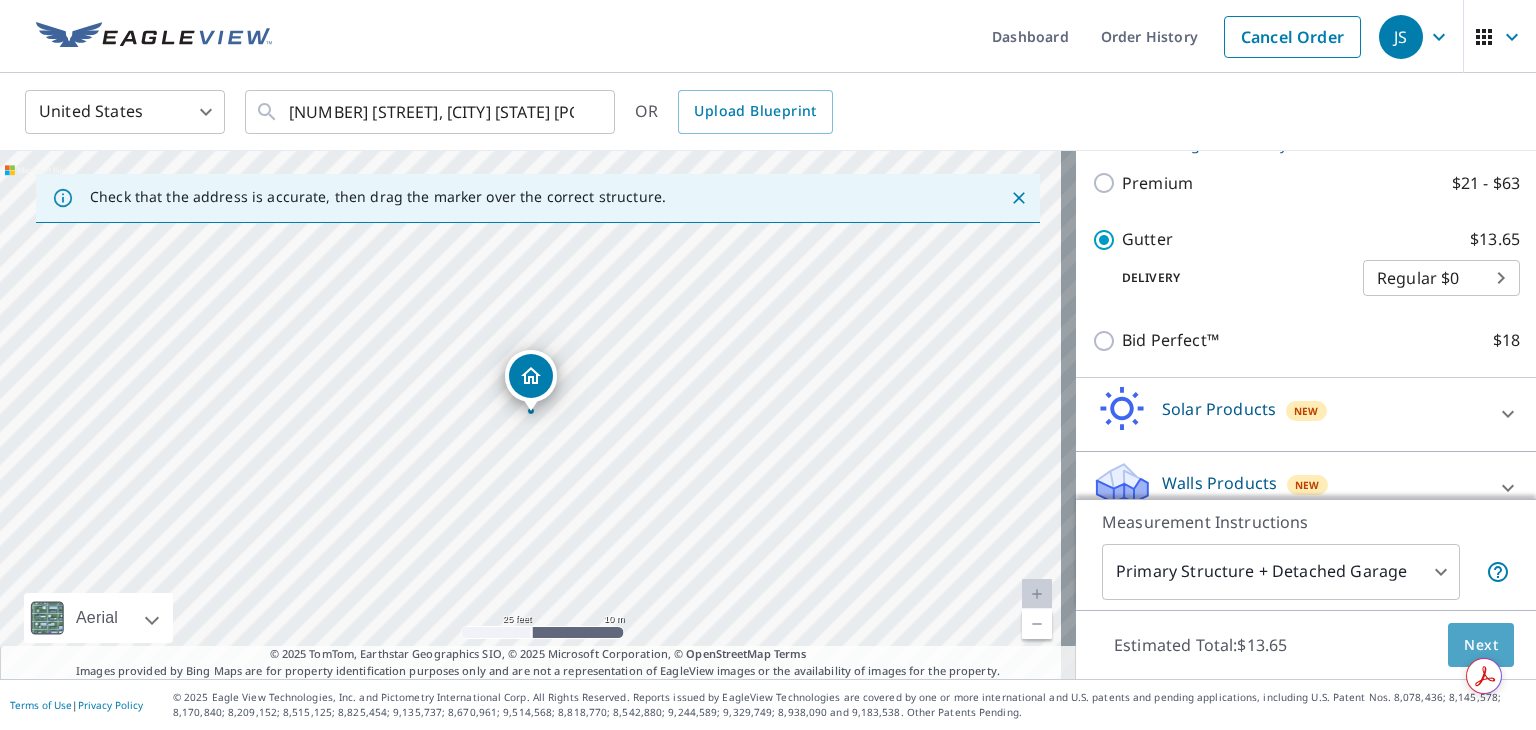 click on "Next" at bounding box center [1481, 645] 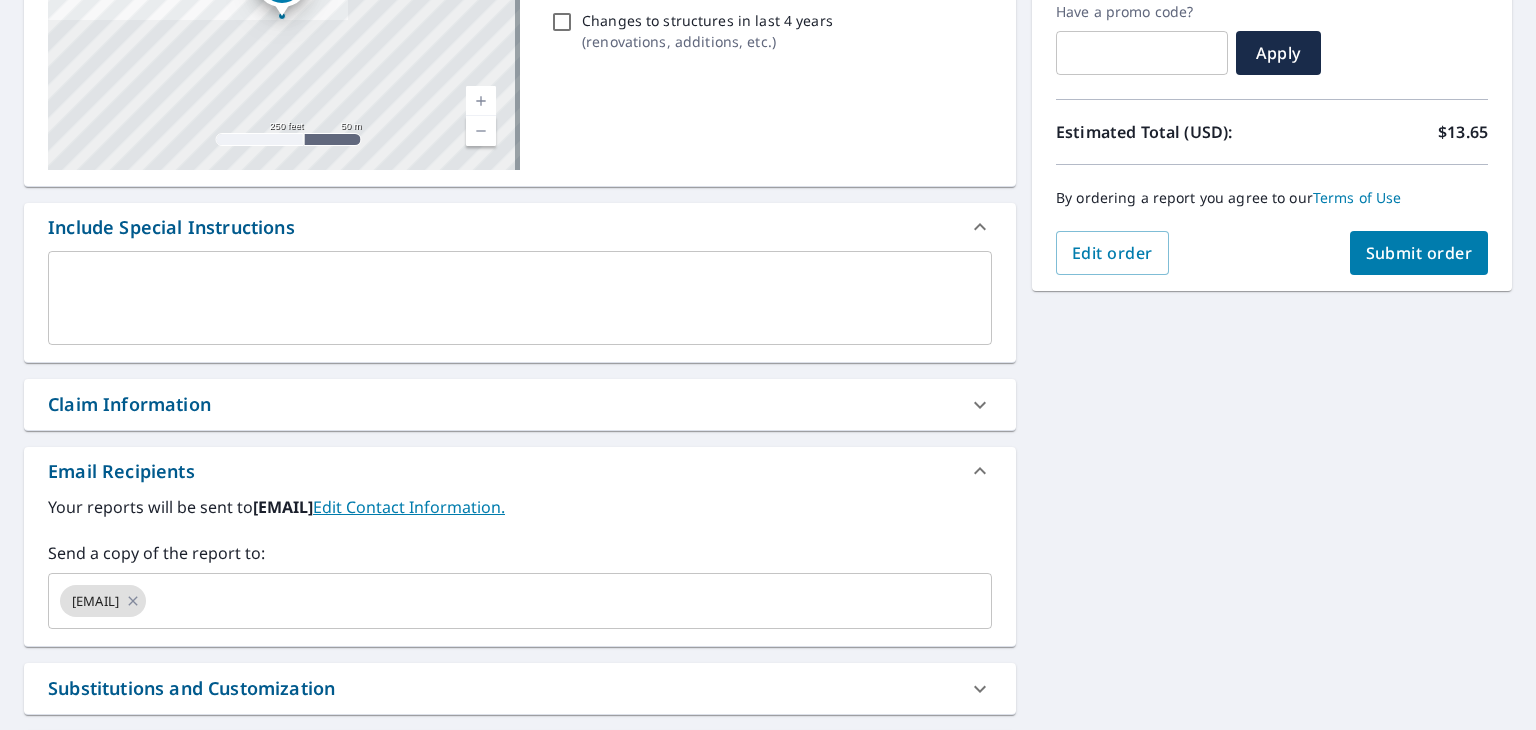 scroll, scrollTop: 348, scrollLeft: 0, axis: vertical 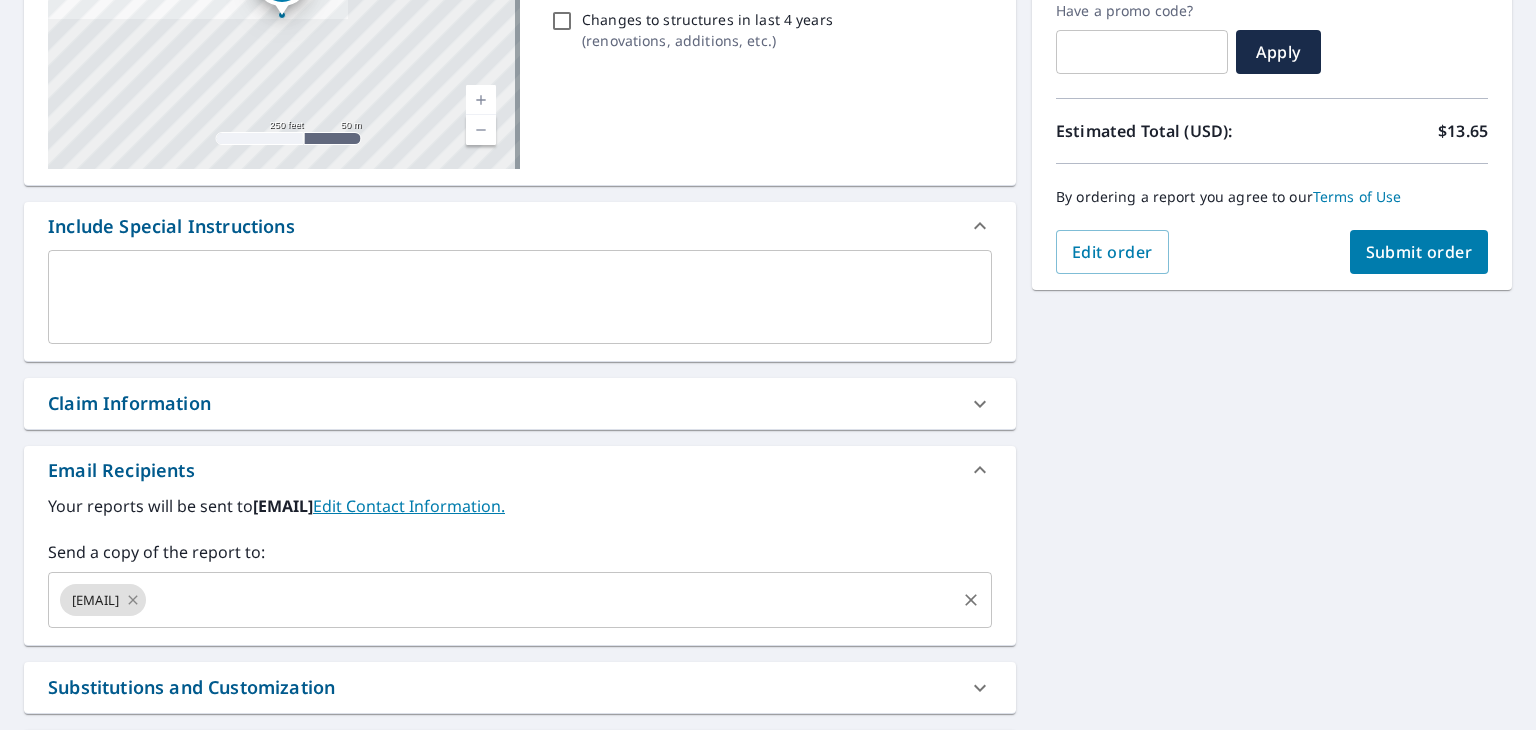 click 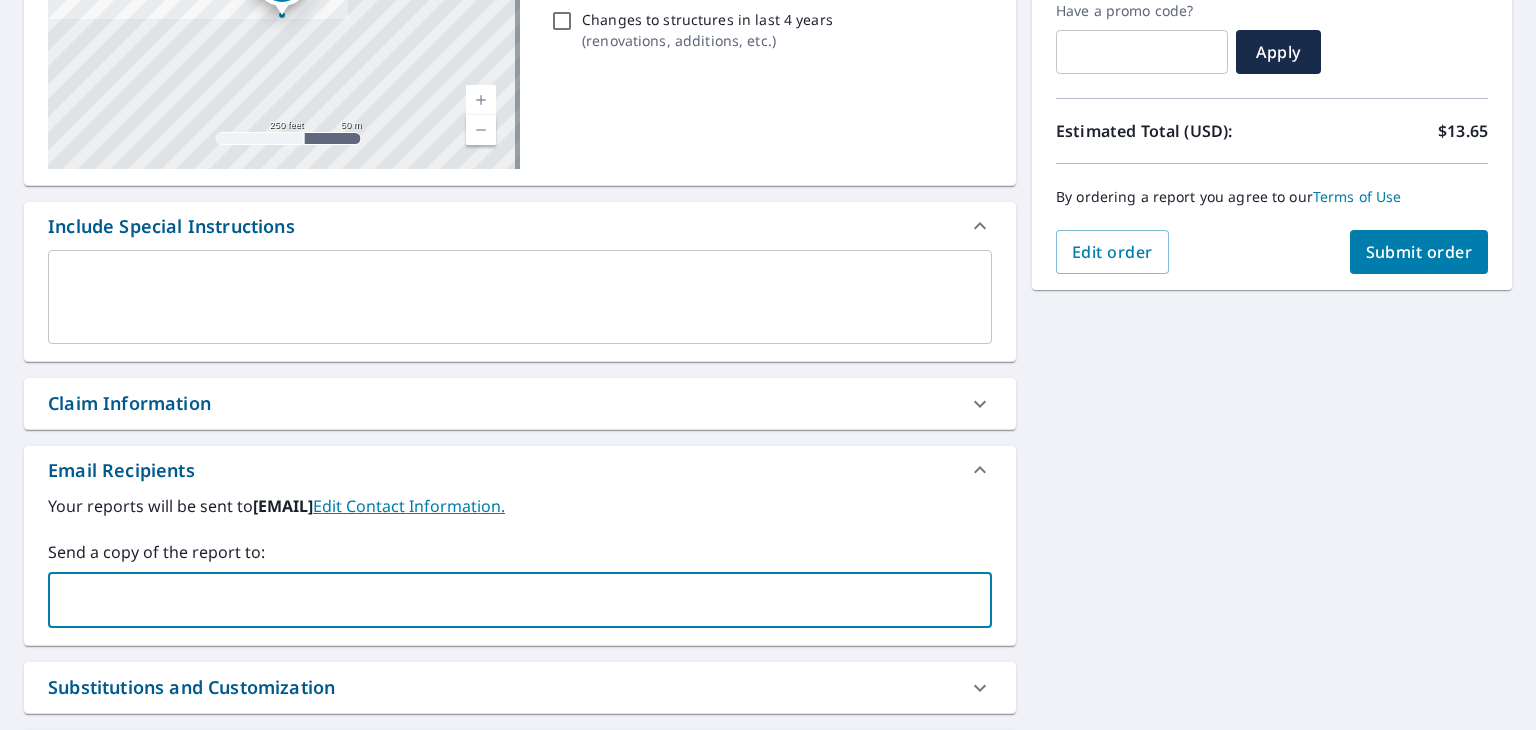 click at bounding box center (505, 600) 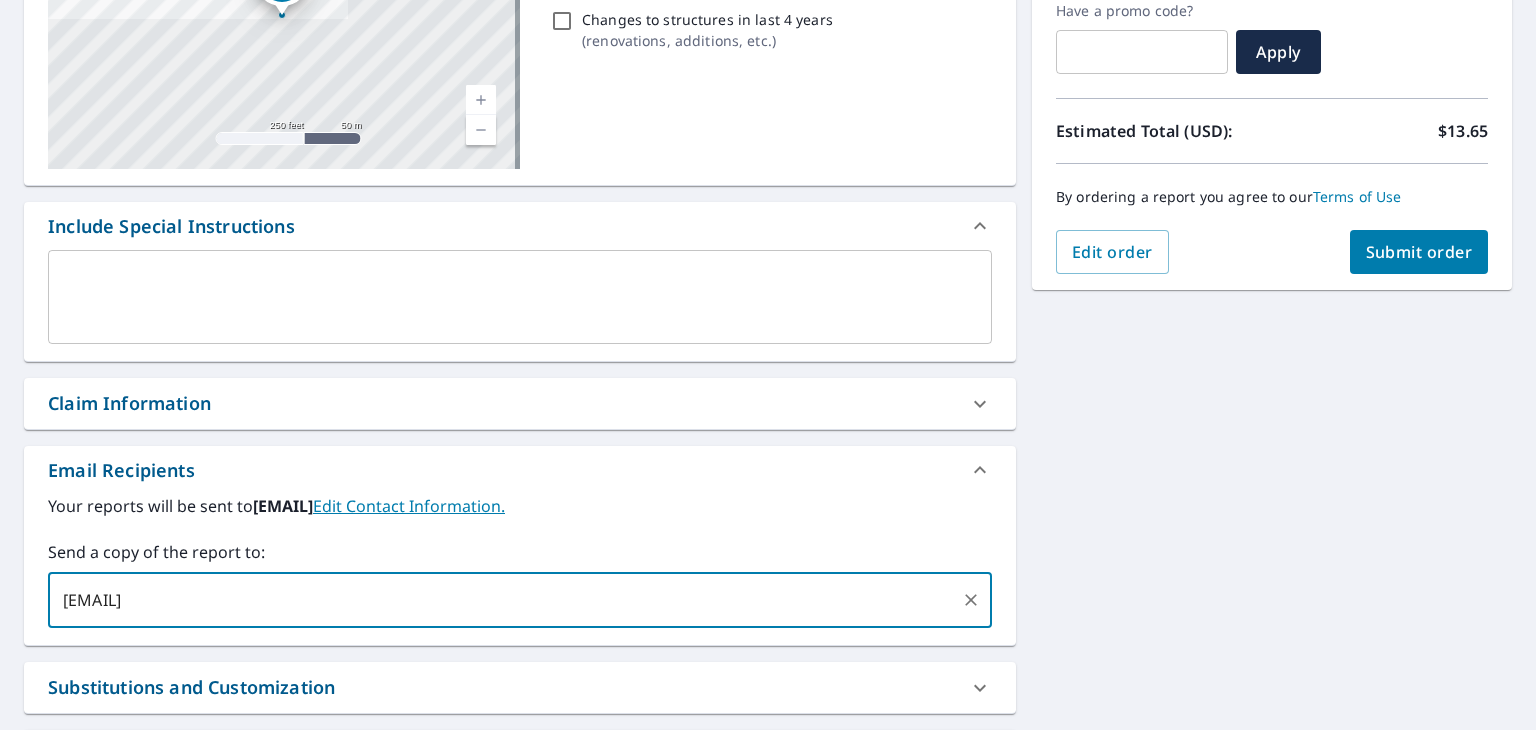scroll, scrollTop: 528, scrollLeft: 0, axis: vertical 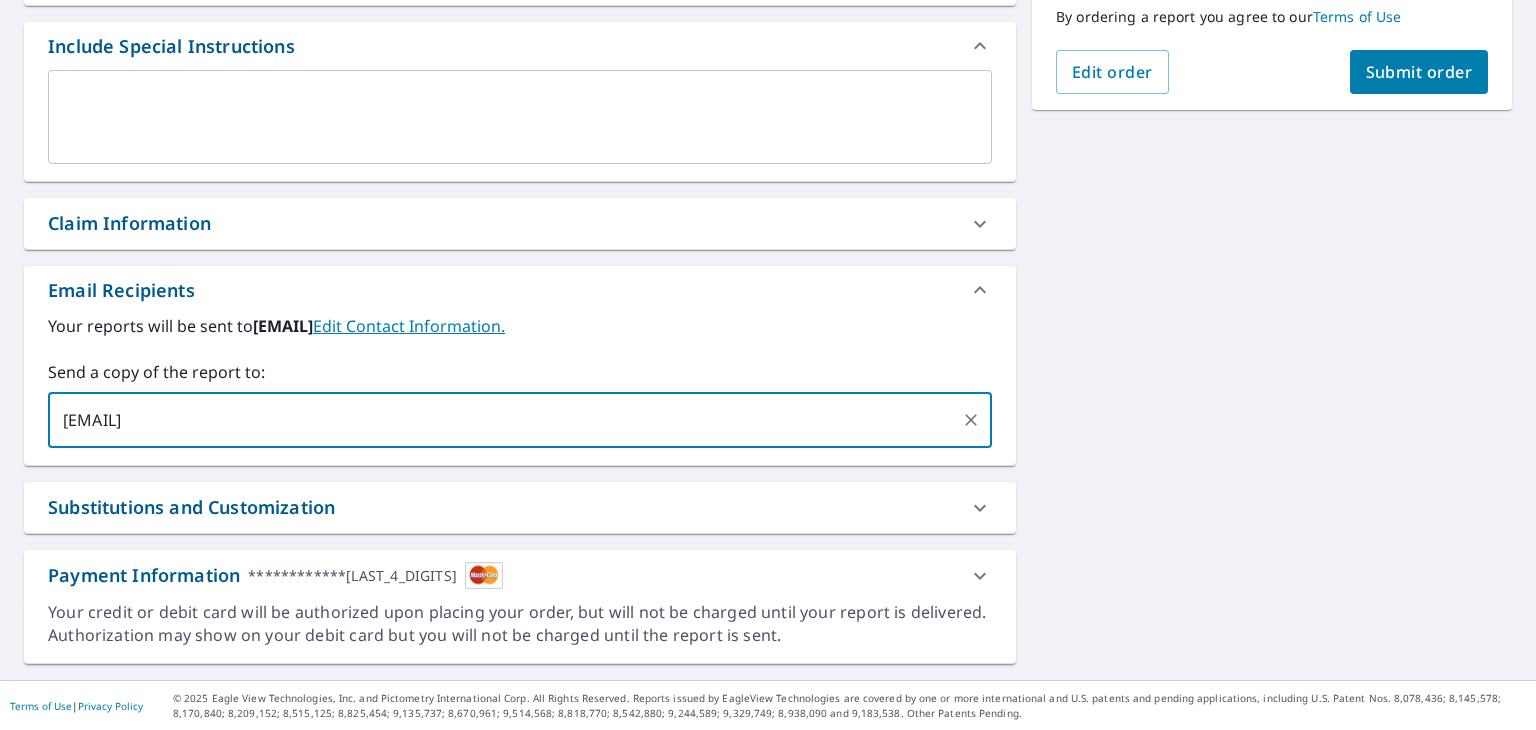 type on "[EMAIL]" 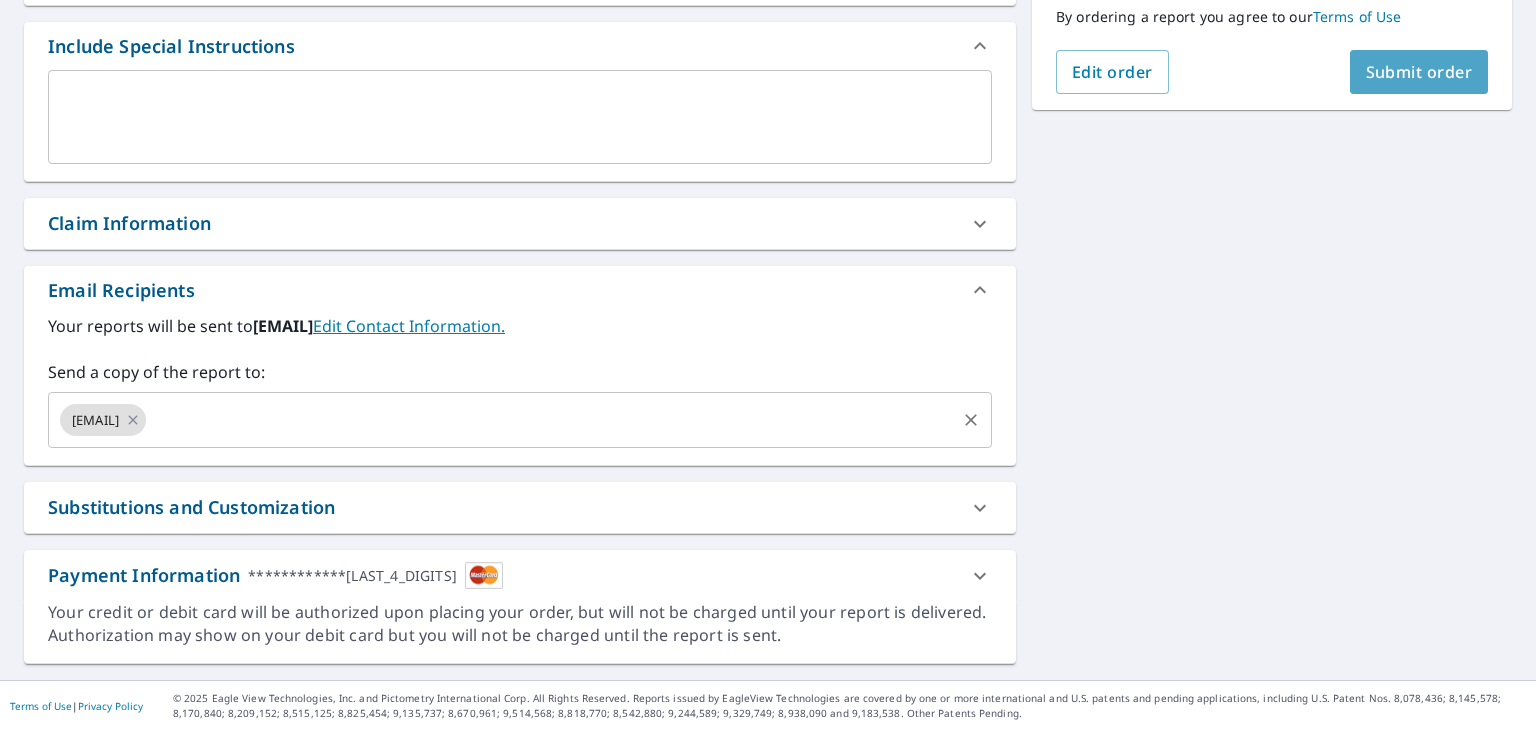 click on "Submit order" at bounding box center (1419, 72) 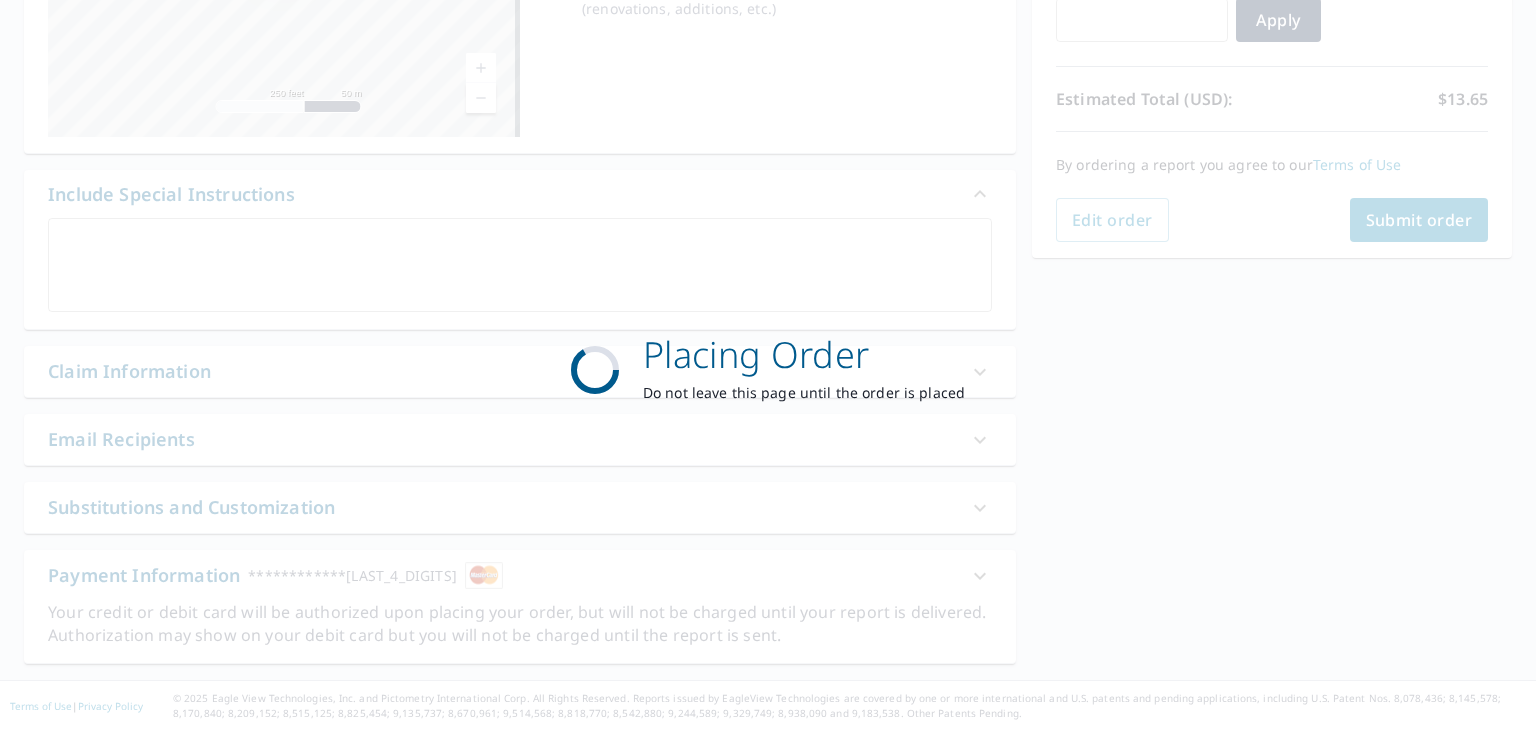 scroll, scrollTop: 380, scrollLeft: 0, axis: vertical 